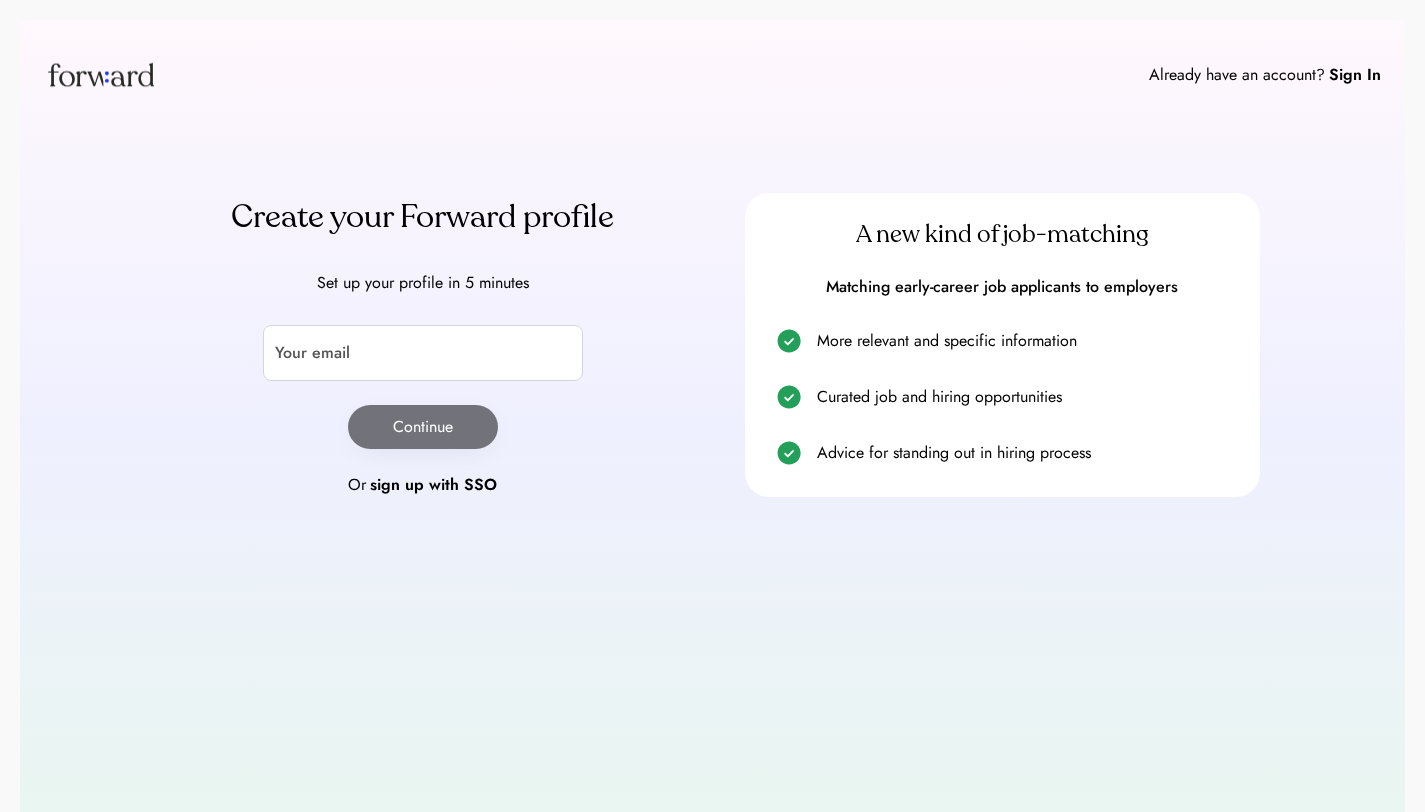 scroll, scrollTop: 0, scrollLeft: 0, axis: both 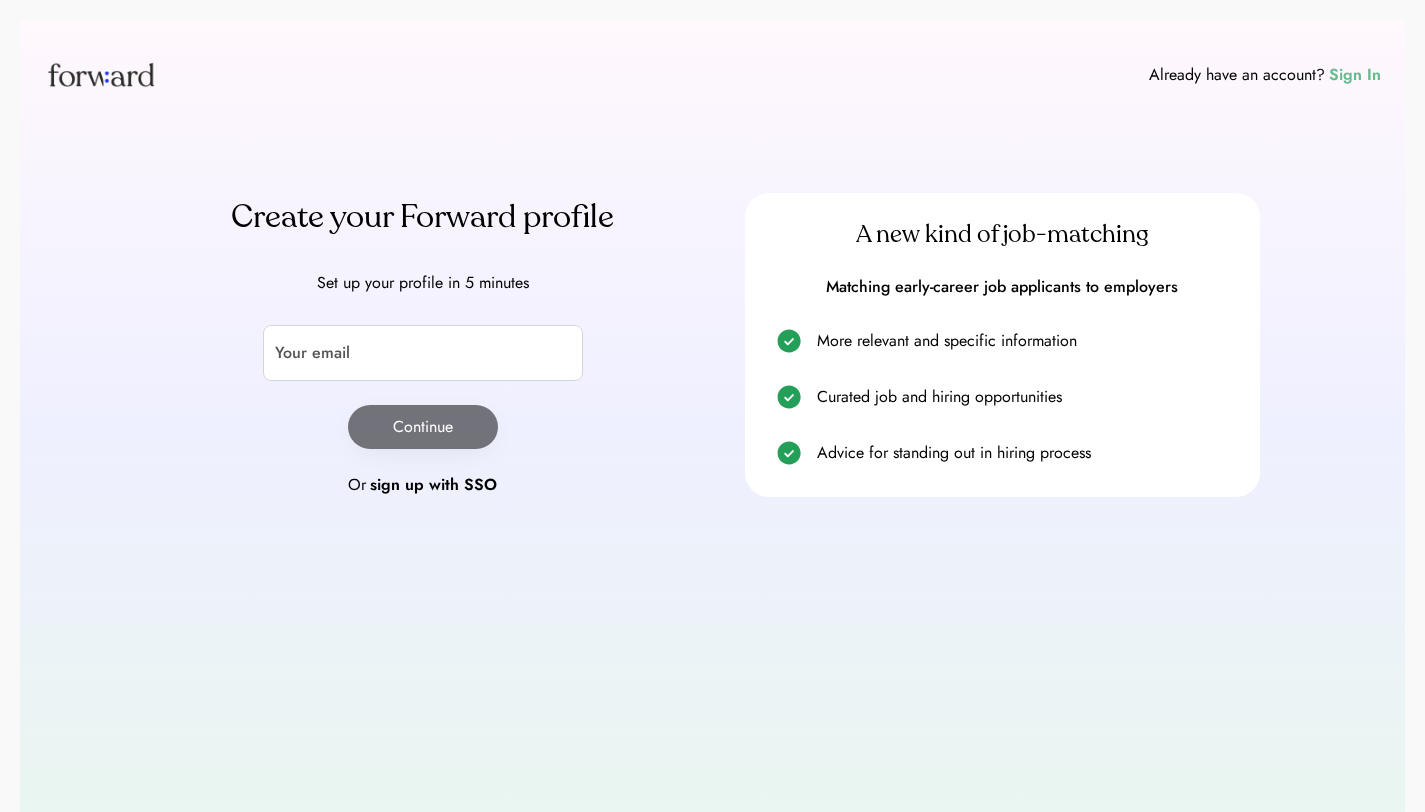click on "Sign In" at bounding box center (1355, 75) 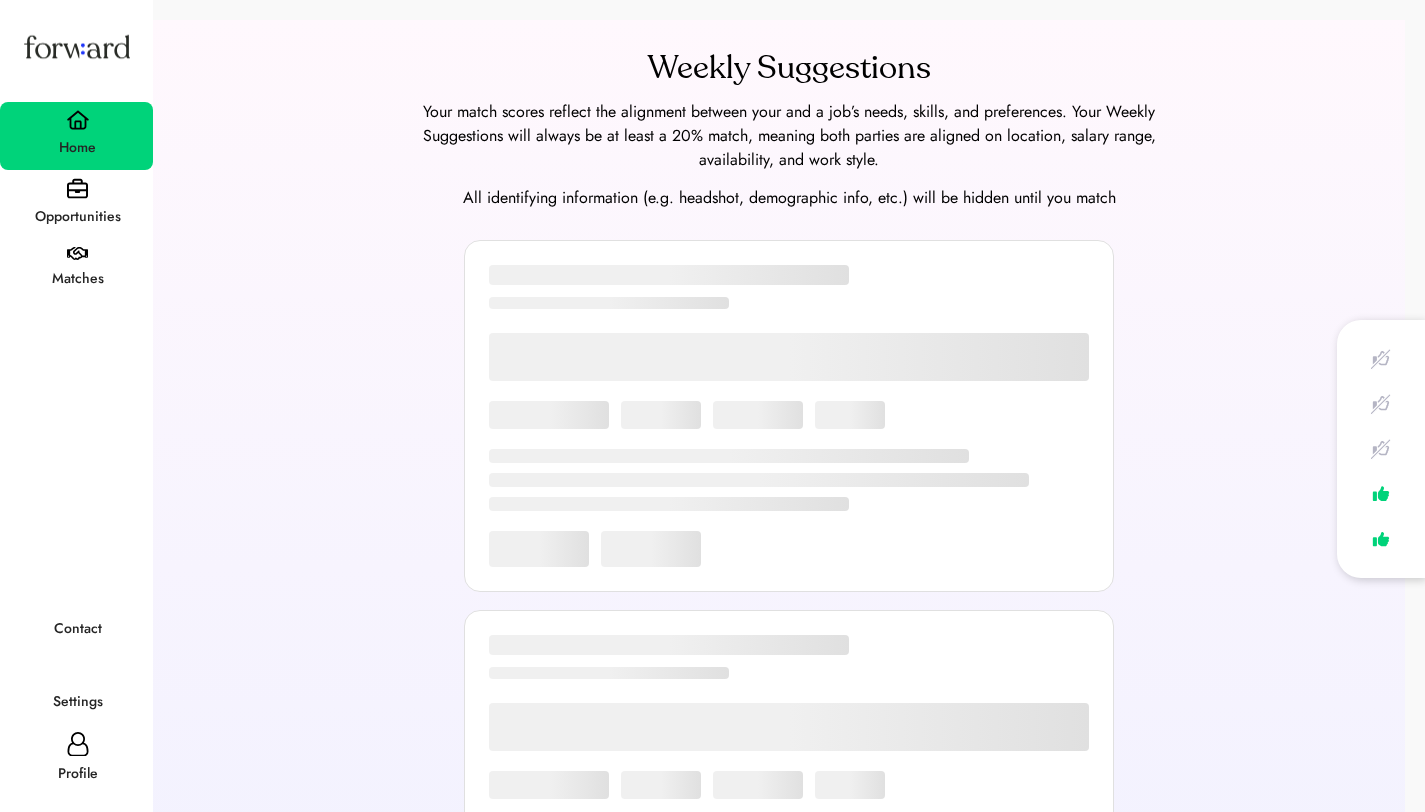 scroll, scrollTop: 0, scrollLeft: 0, axis: both 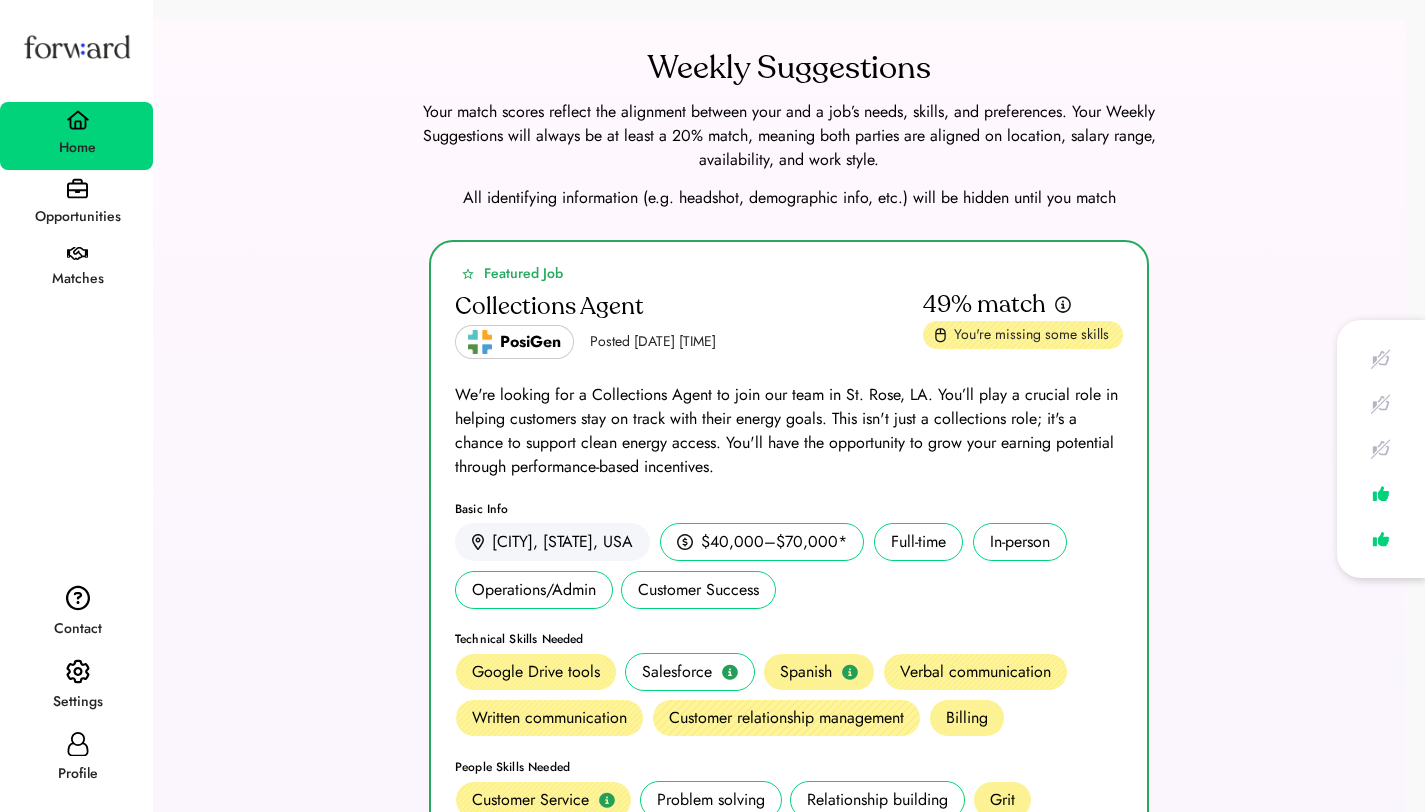 click on "Matches" at bounding box center (77, 279) 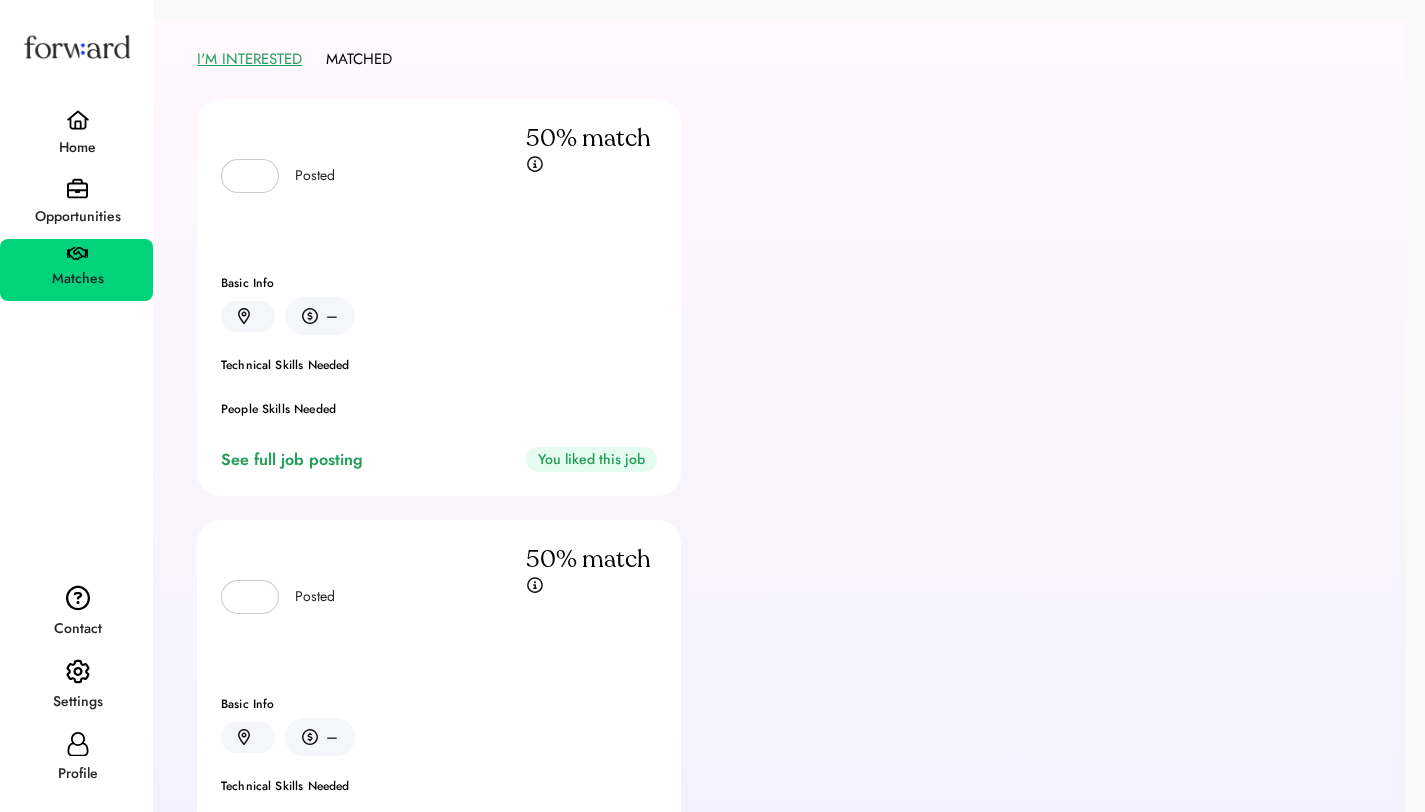 scroll, scrollTop: 20, scrollLeft: 0, axis: vertical 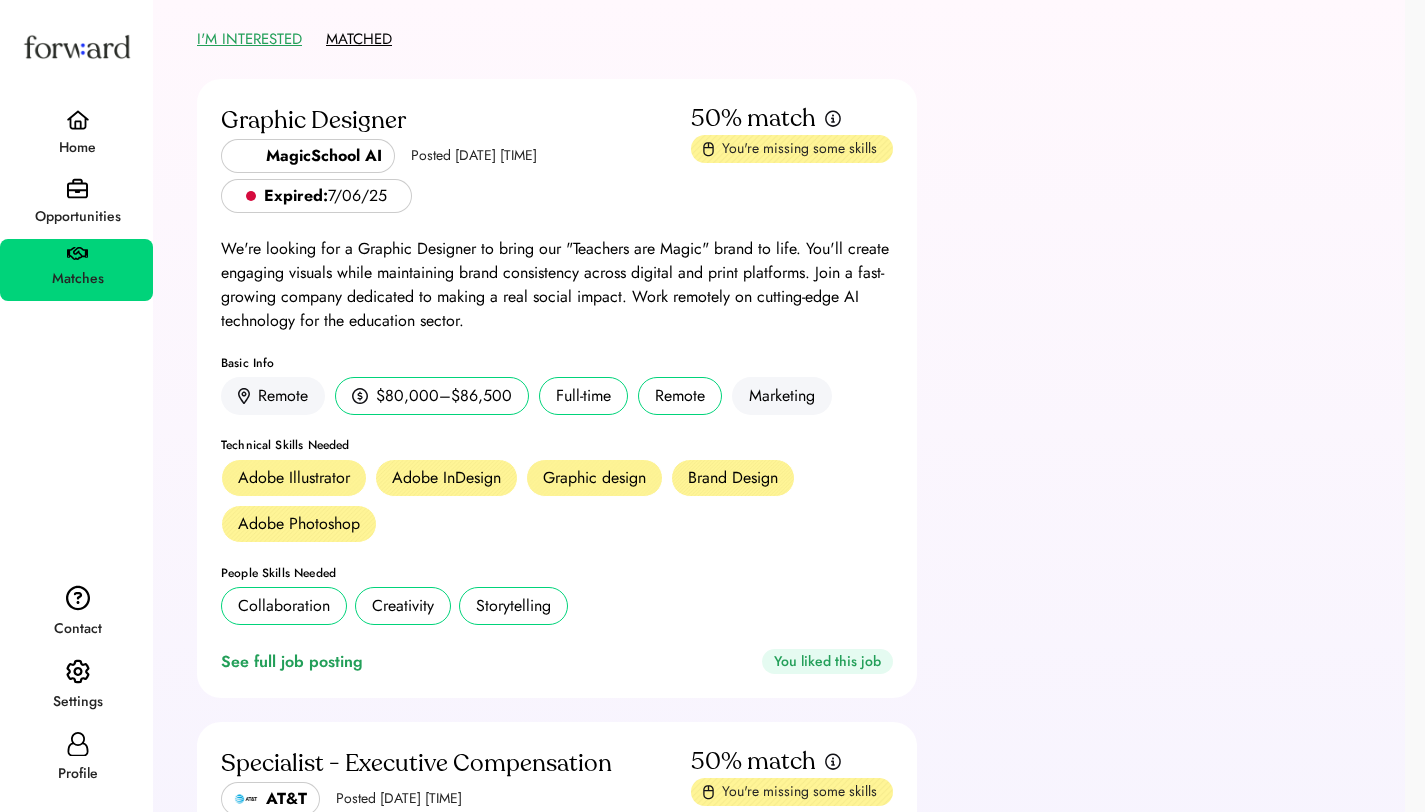 click on "MATCHED" at bounding box center [359, 39] 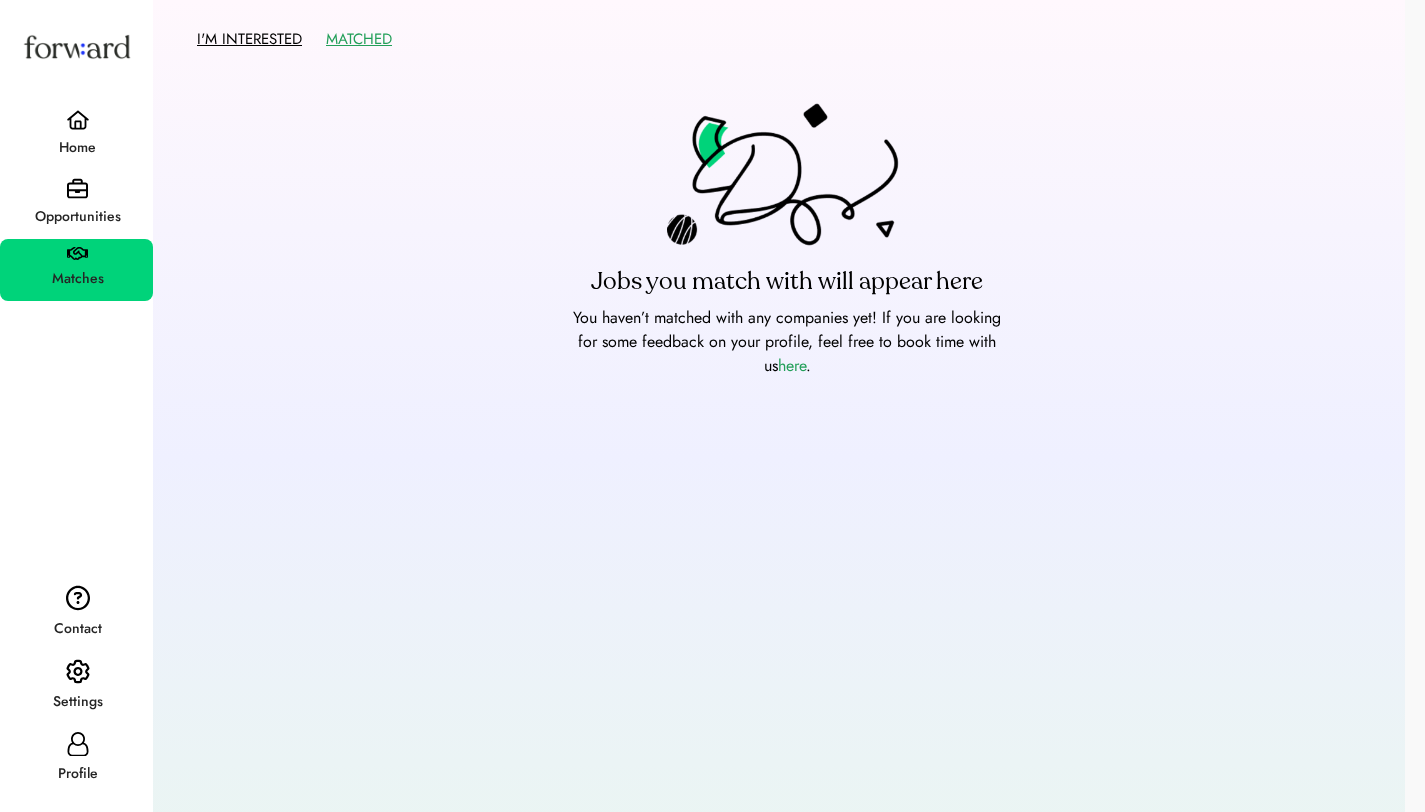 click on "I'M INTERESTED" at bounding box center [249, 39] 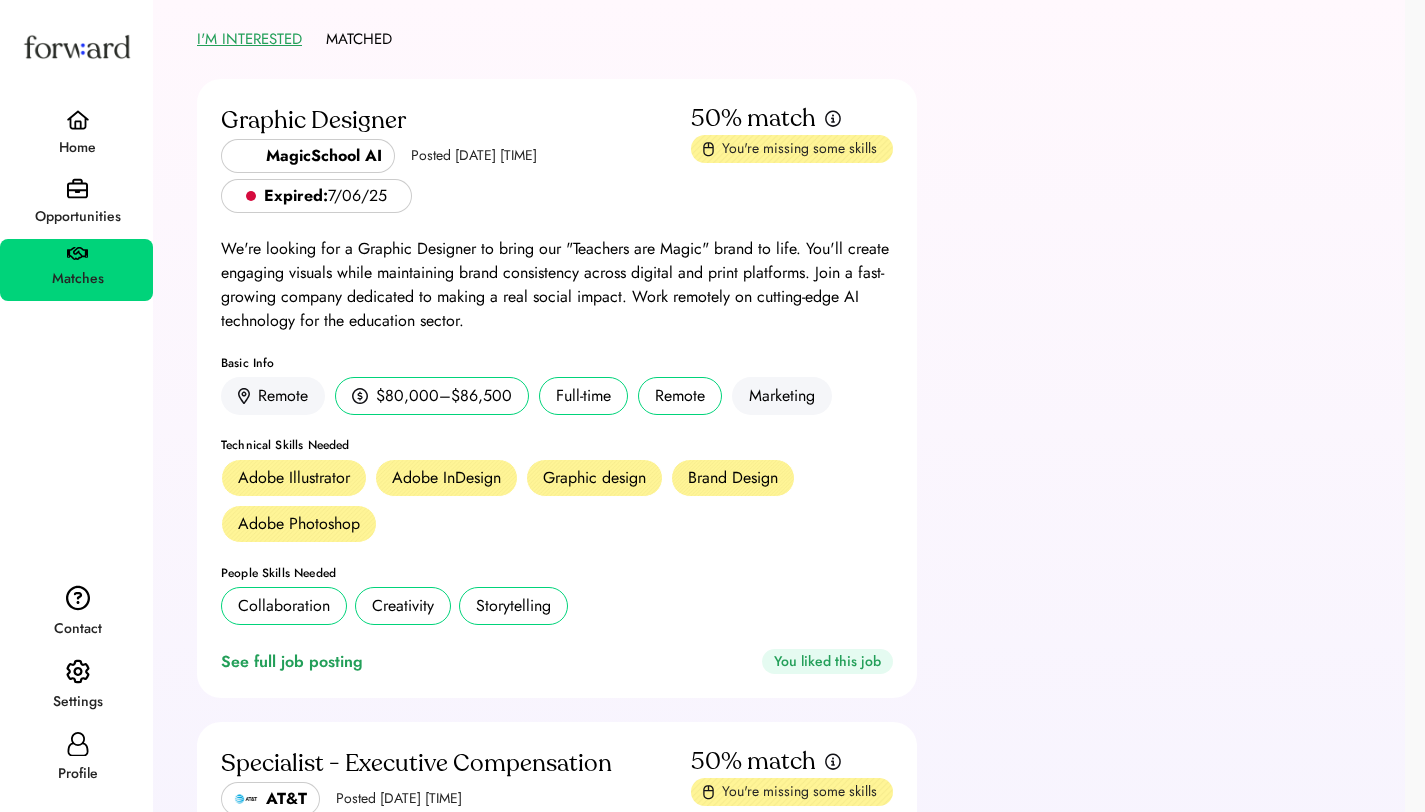 click at bounding box center (77, 188) 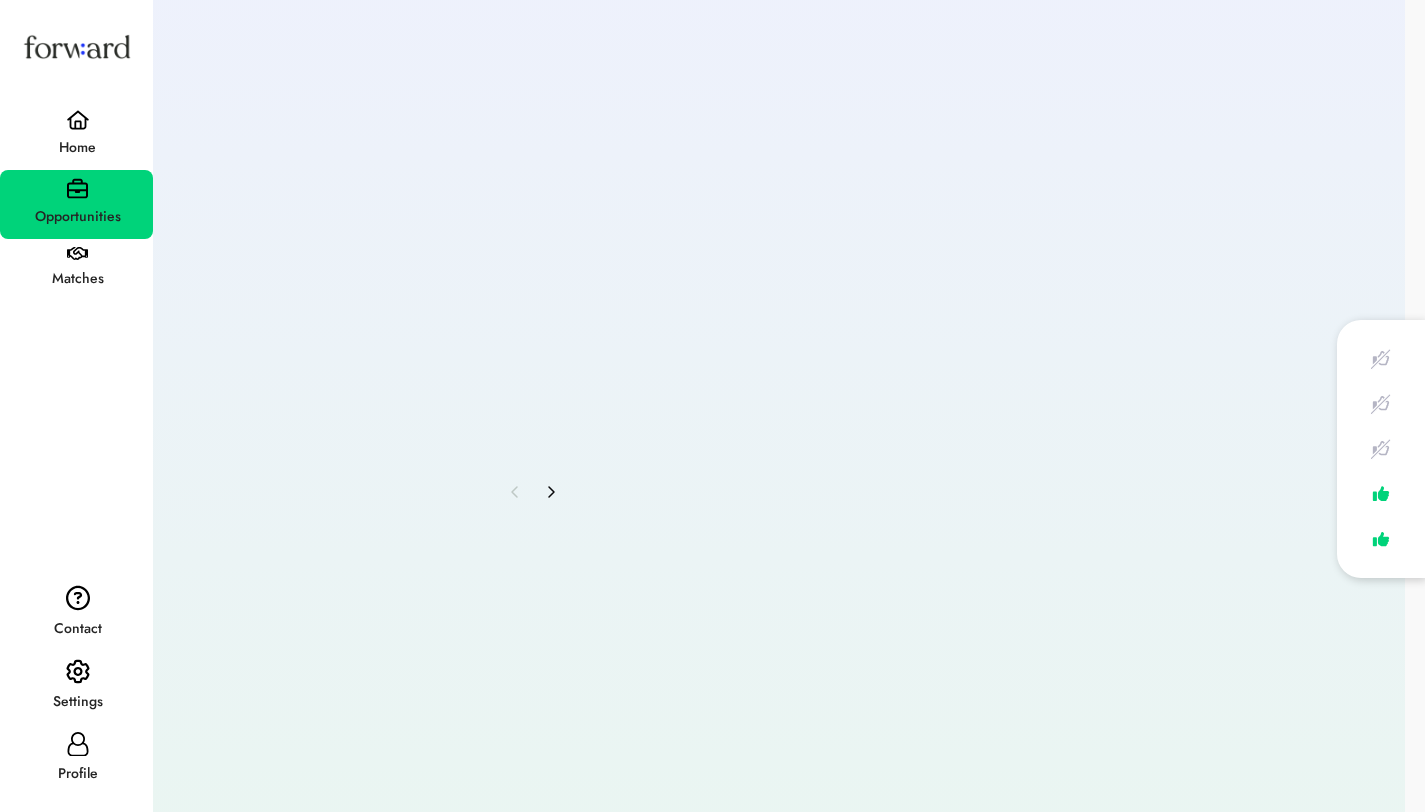 scroll, scrollTop: 0, scrollLeft: 0, axis: both 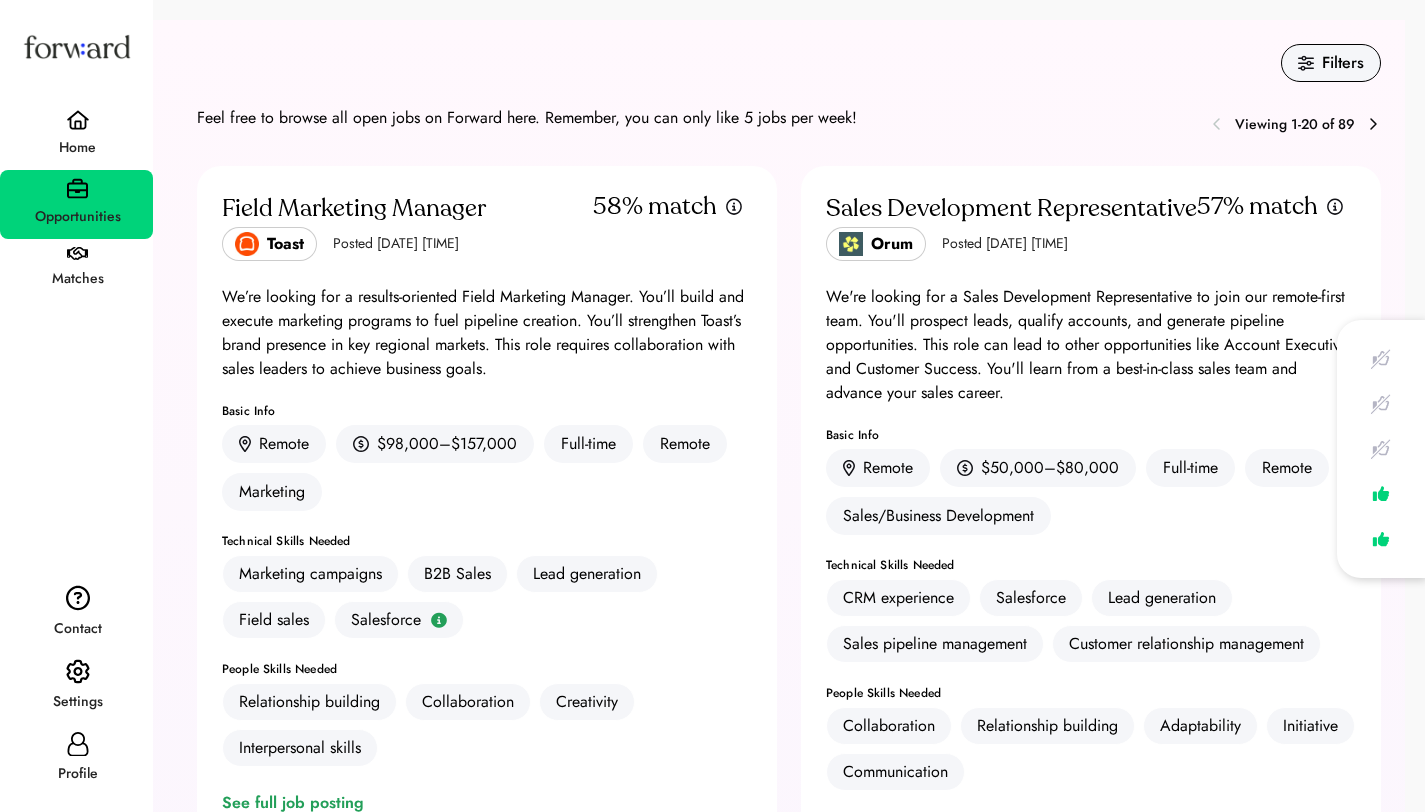 click on "Filters" at bounding box center [1343, 63] 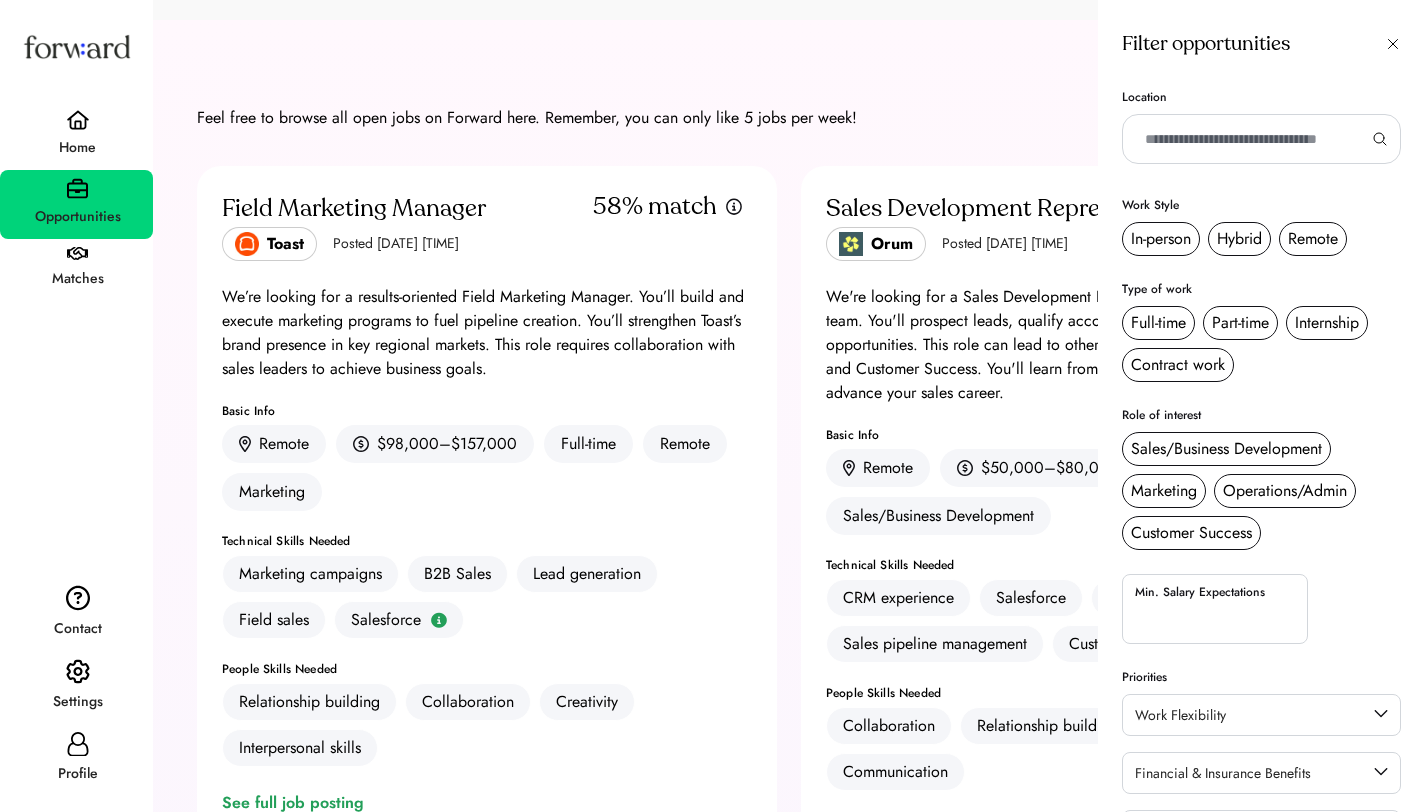 click on "Filter opportunities Location
Work Style In-person Hybrid Remote Type of work Full-time Part-time Internship Contract work Role of interest Sales/Business Development Marketing Operations/Admin Customer Success Min. Salary Expectations Priorities Work Flexibility Financial & Insurance Benefits Workplace Culture & Professional Development Reset Filter" at bounding box center (1261, 406) 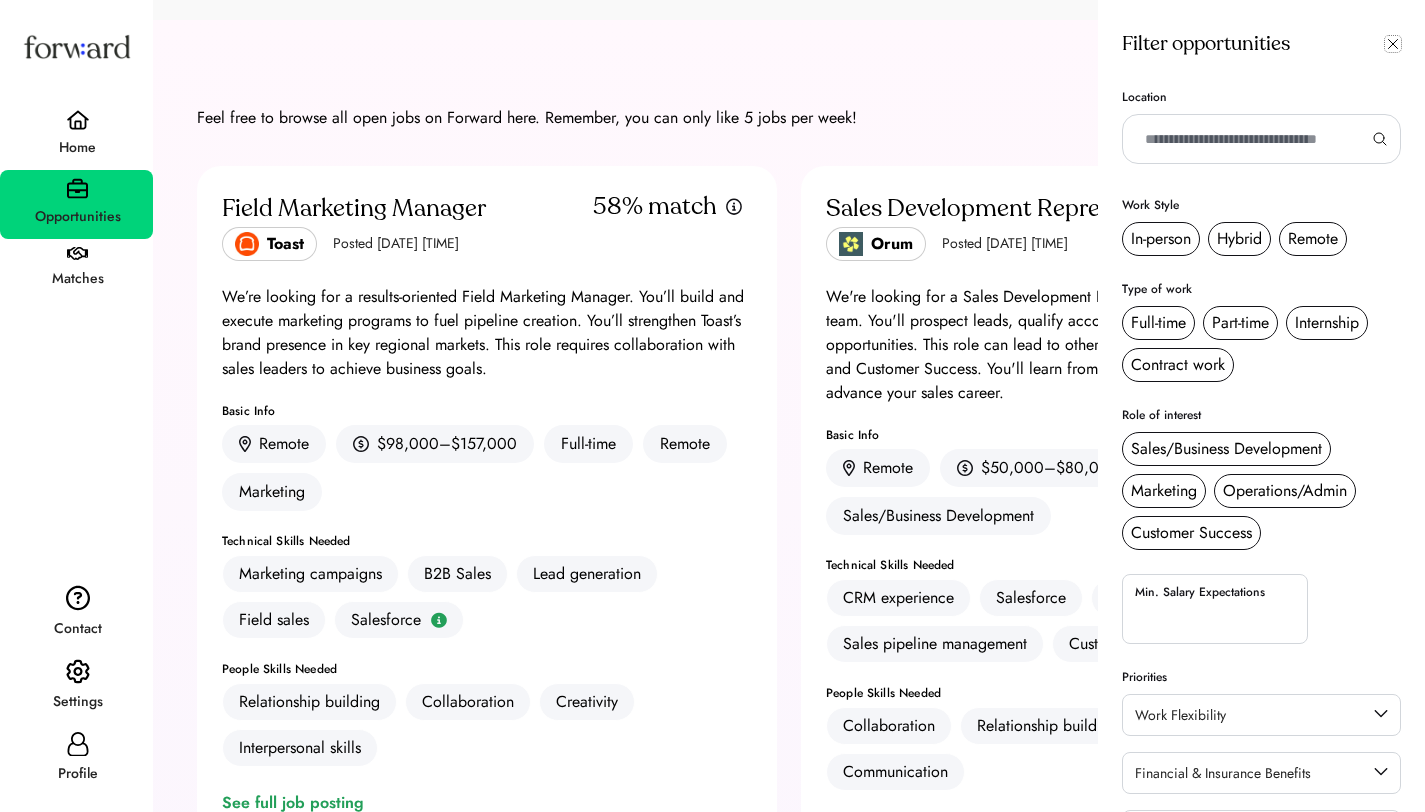 click 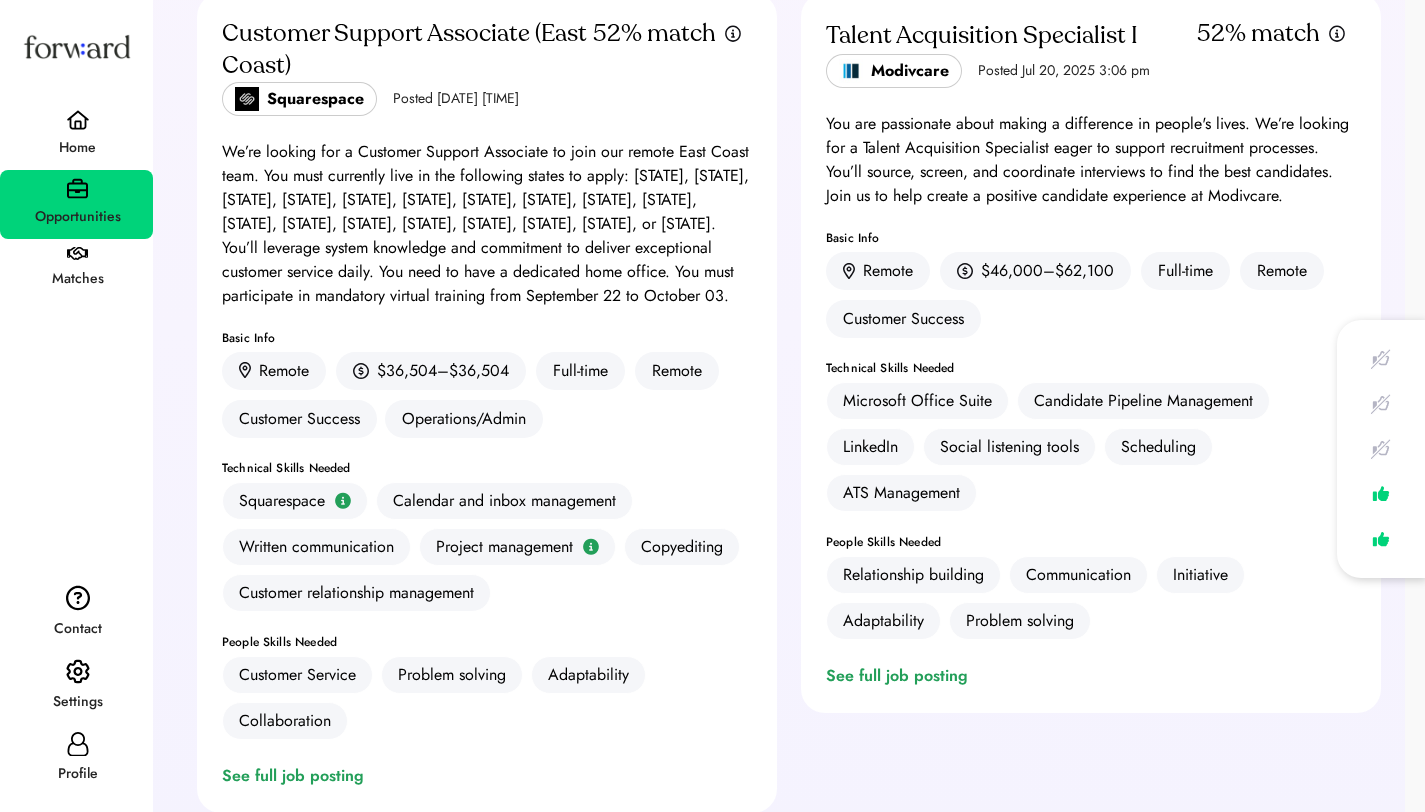 scroll, scrollTop: 1647, scrollLeft: 0, axis: vertical 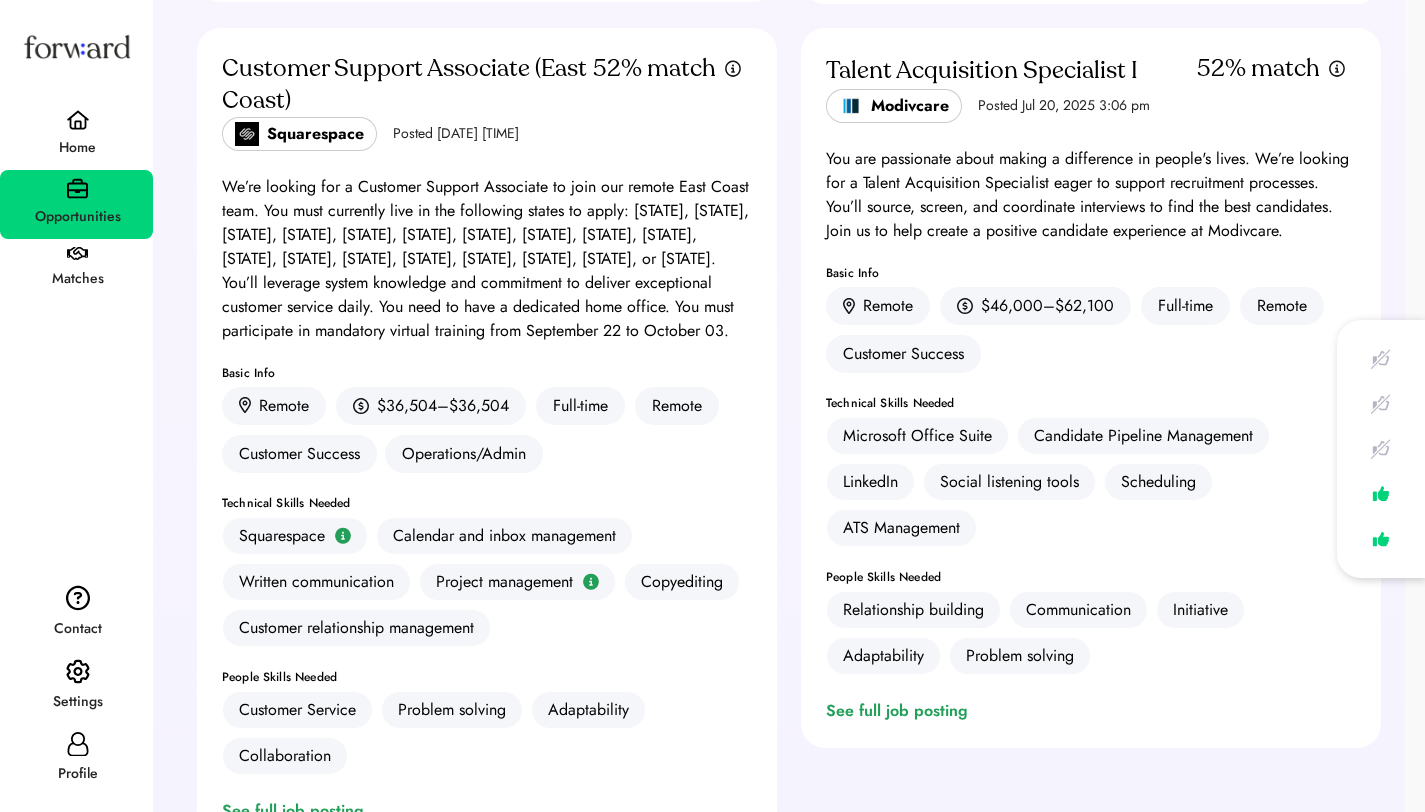 drag, startPoint x: 876, startPoint y: 704, endPoint x: 1241, endPoint y: 6, distance: 787.67316 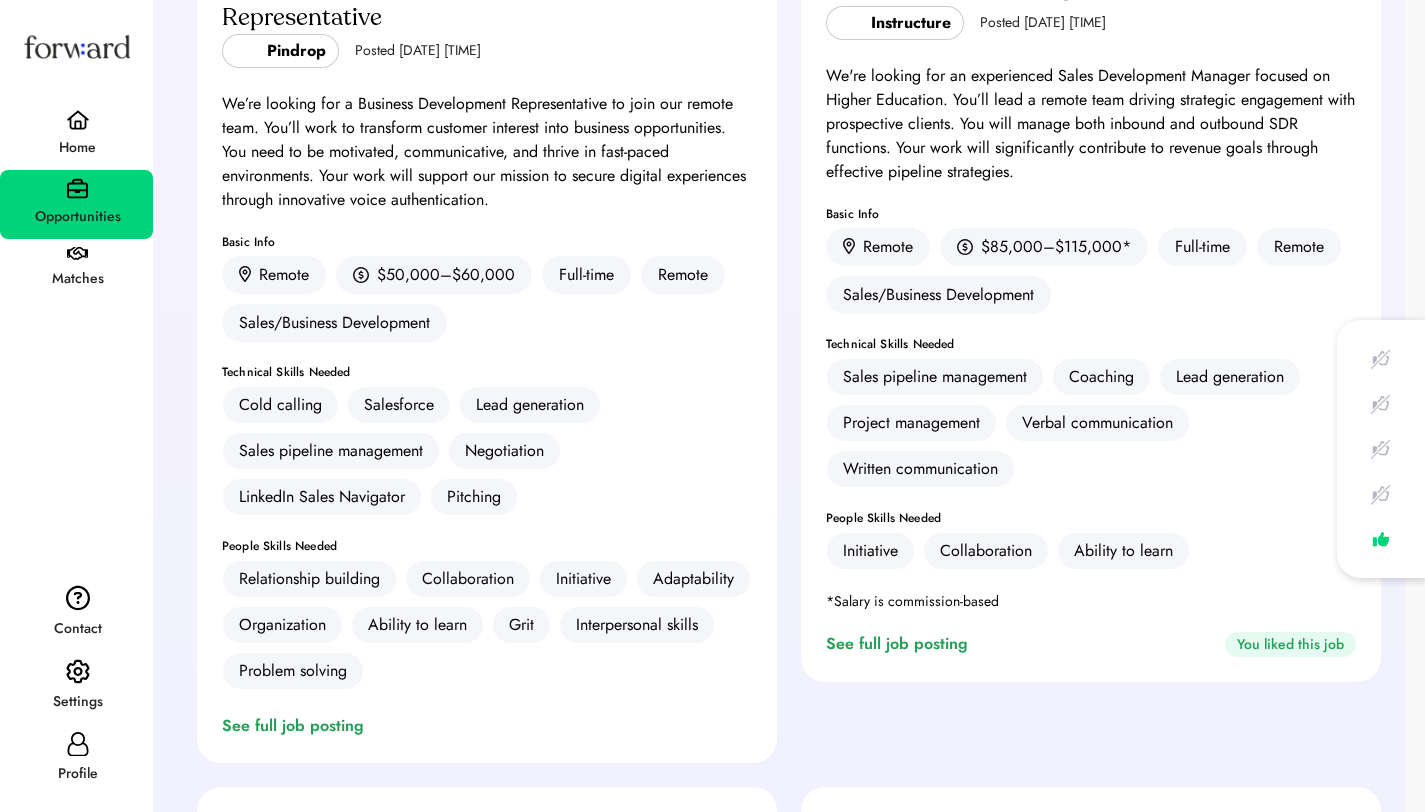 scroll, scrollTop: 2539, scrollLeft: 0, axis: vertical 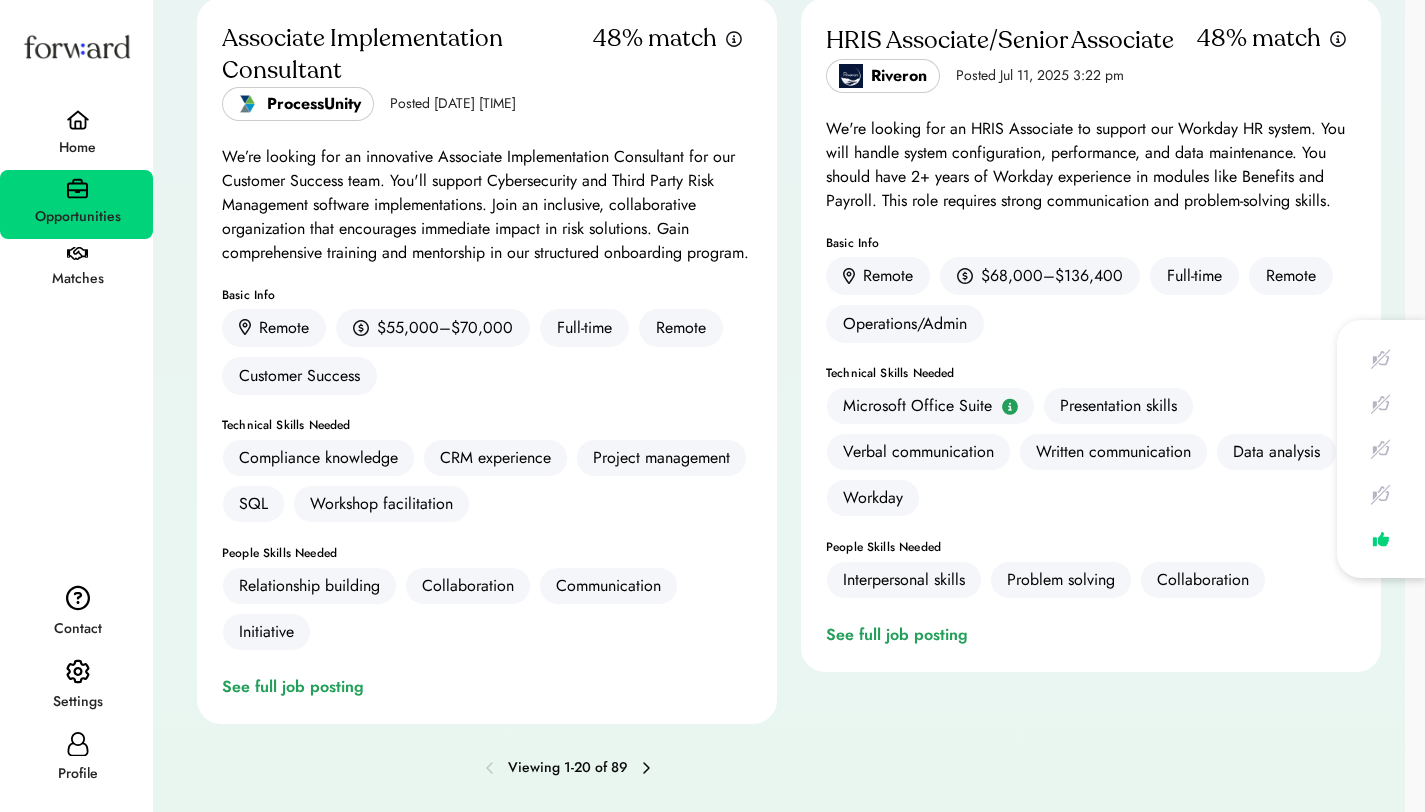 click on "We’re looking for an innovative Associate Implementation Consultant for our Customer Success team. You'll support Cybersecurity and Third Party Risk Management software implementations. Join an inclusive, collaborative organization that encourages immediate impact in risk solutions. Gain comprehensive training and mentorship in our structured onboarding program." at bounding box center [487, 205] 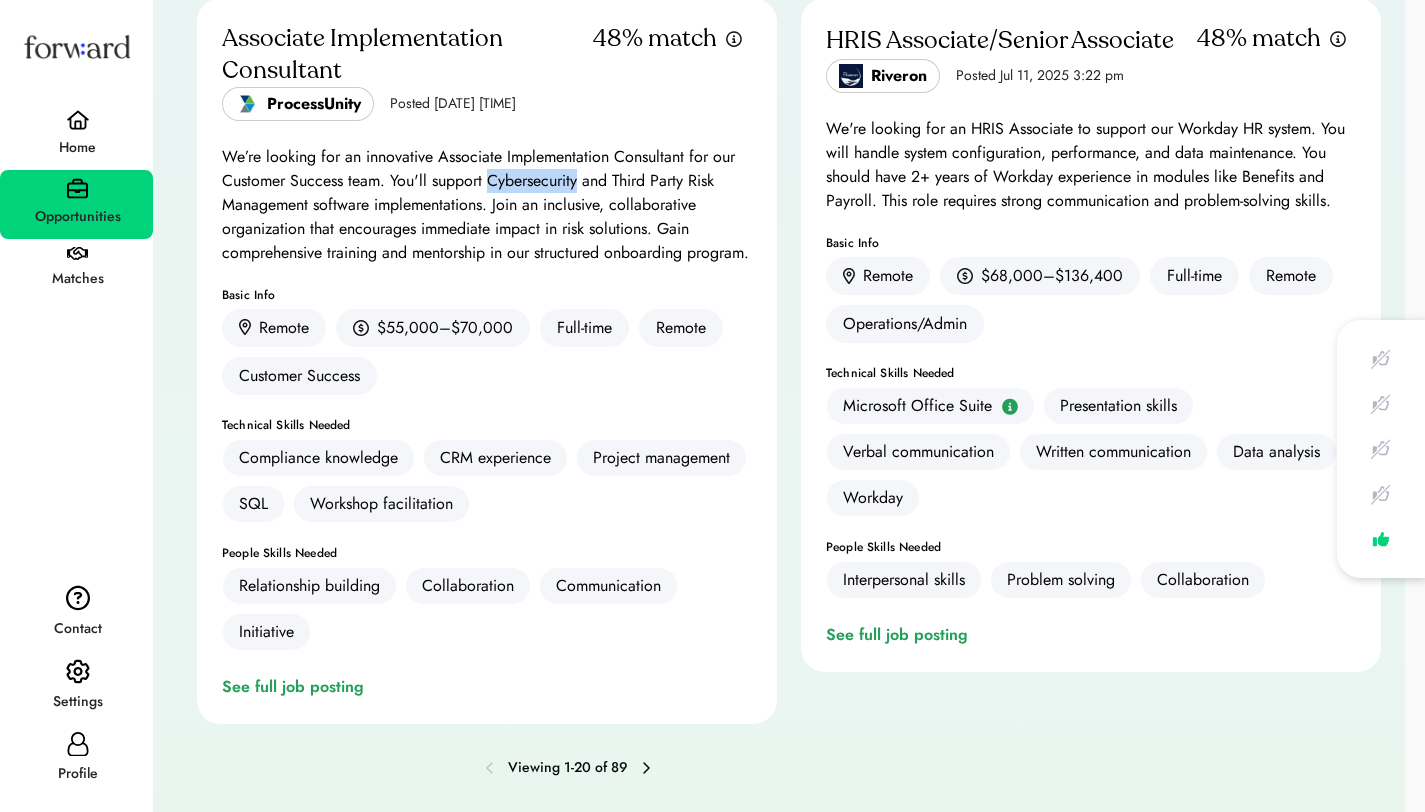 click on "We’re looking for an innovative Associate Implementation Consultant for our Customer Success team. You'll support Cybersecurity and Third Party Risk Management software implementations. Join an inclusive, collaborative organization that encourages immediate impact in risk solutions. Gain comprehensive training and mentorship in our structured onboarding program." at bounding box center [487, 205] 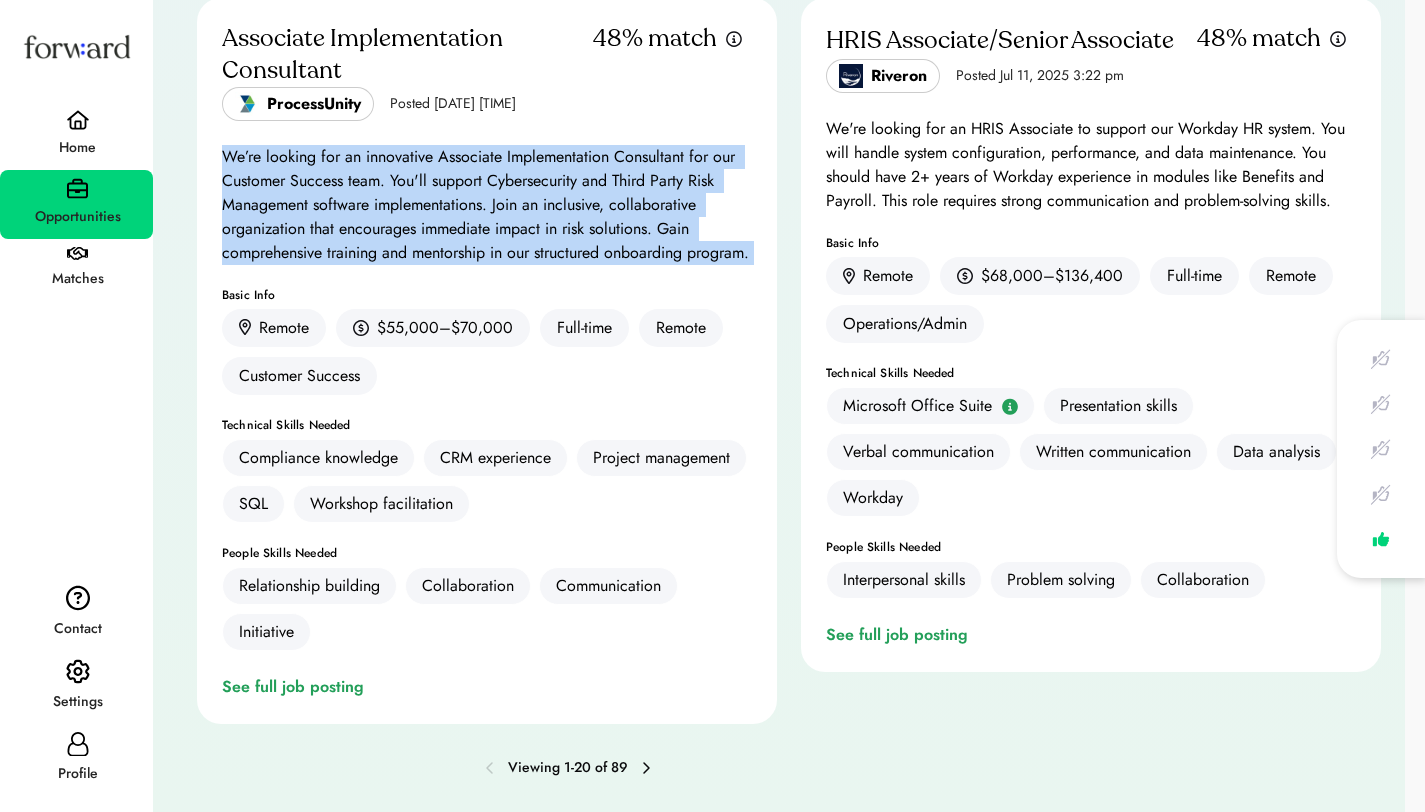 click on "We’re looking for an innovative Associate Implementation Consultant for our Customer Success team. You'll support Cybersecurity and Third Party Risk Management software implementations. Join an inclusive, collaborative organization that encourages immediate impact in risk solutions. Gain comprehensive training and mentorship in our structured onboarding program." at bounding box center [487, 205] 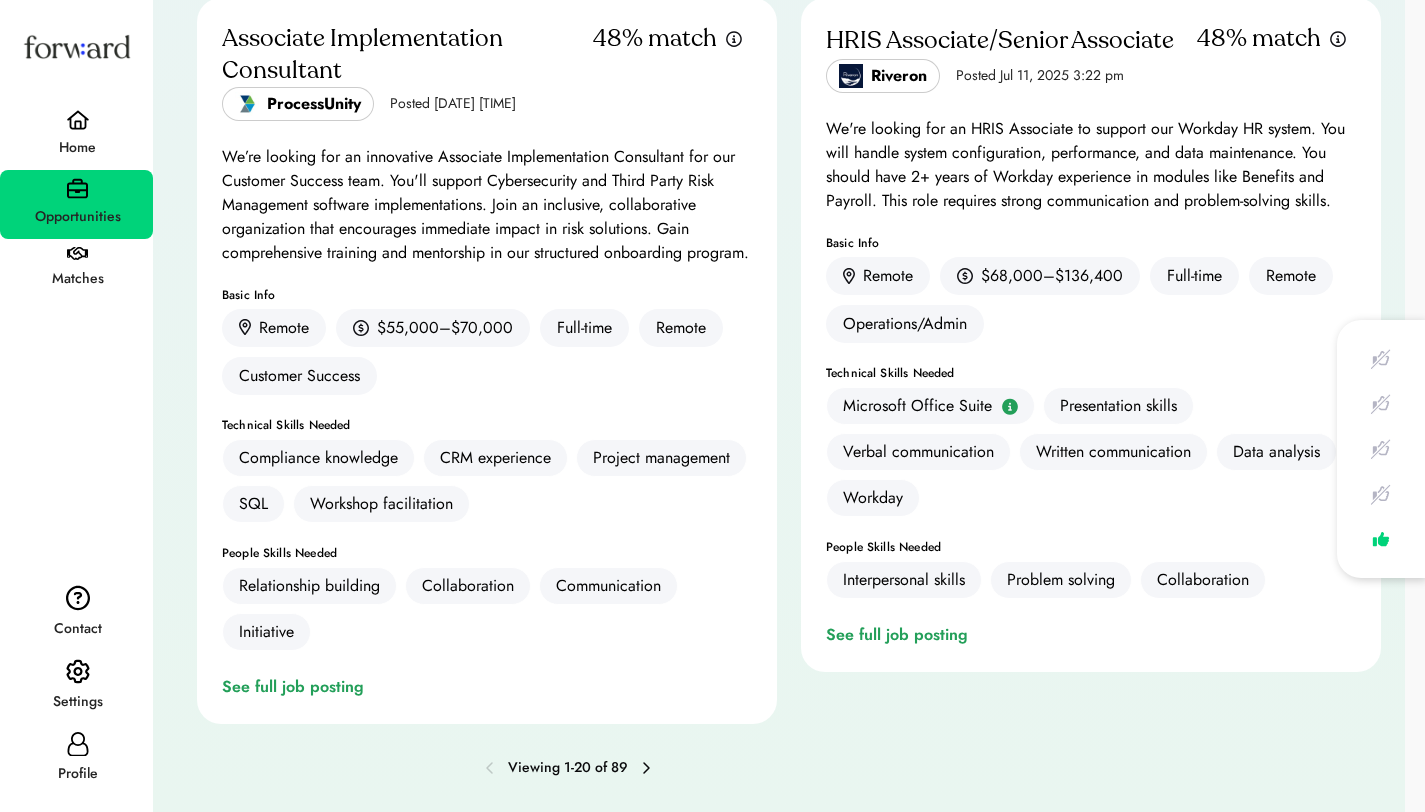 scroll, scrollTop: 7081, scrollLeft: 0, axis: vertical 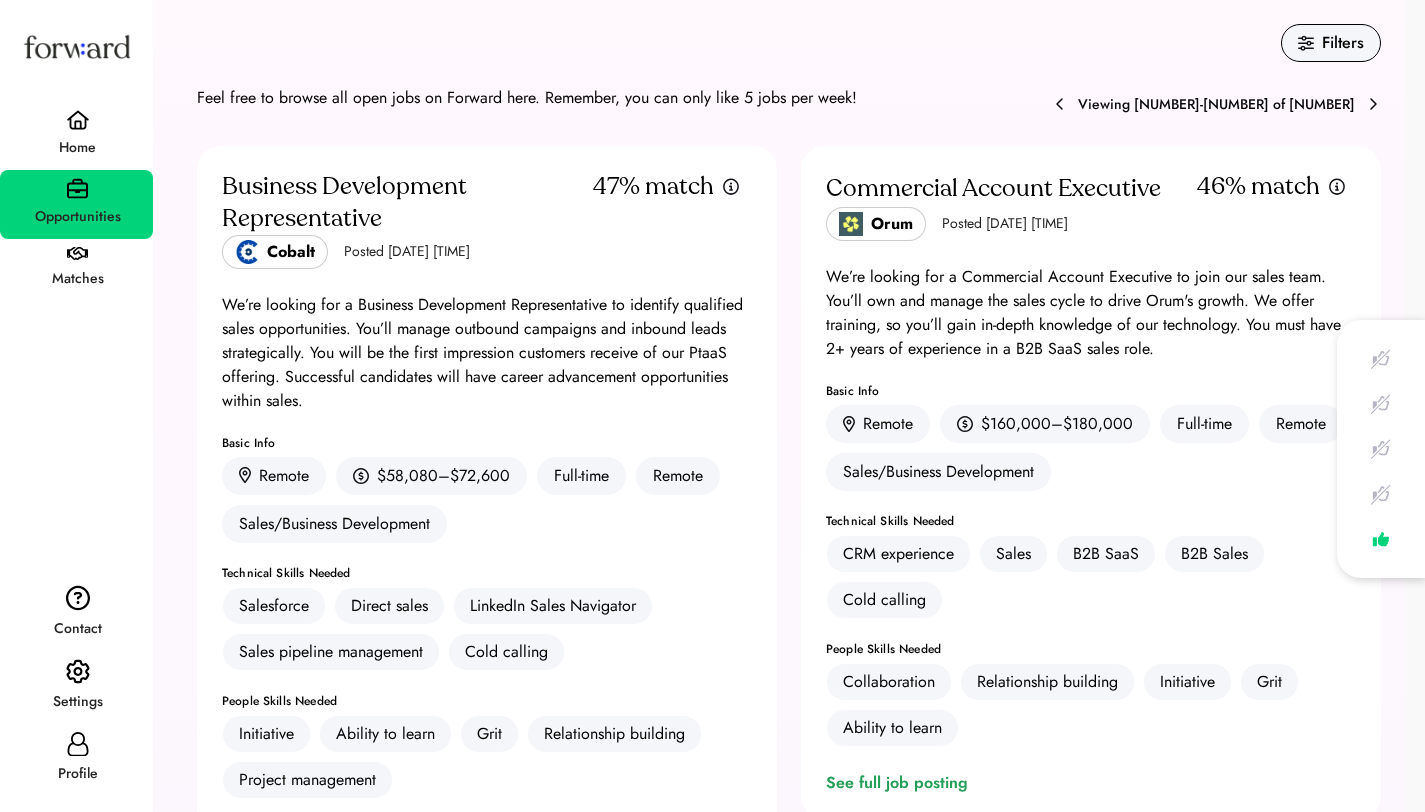 type 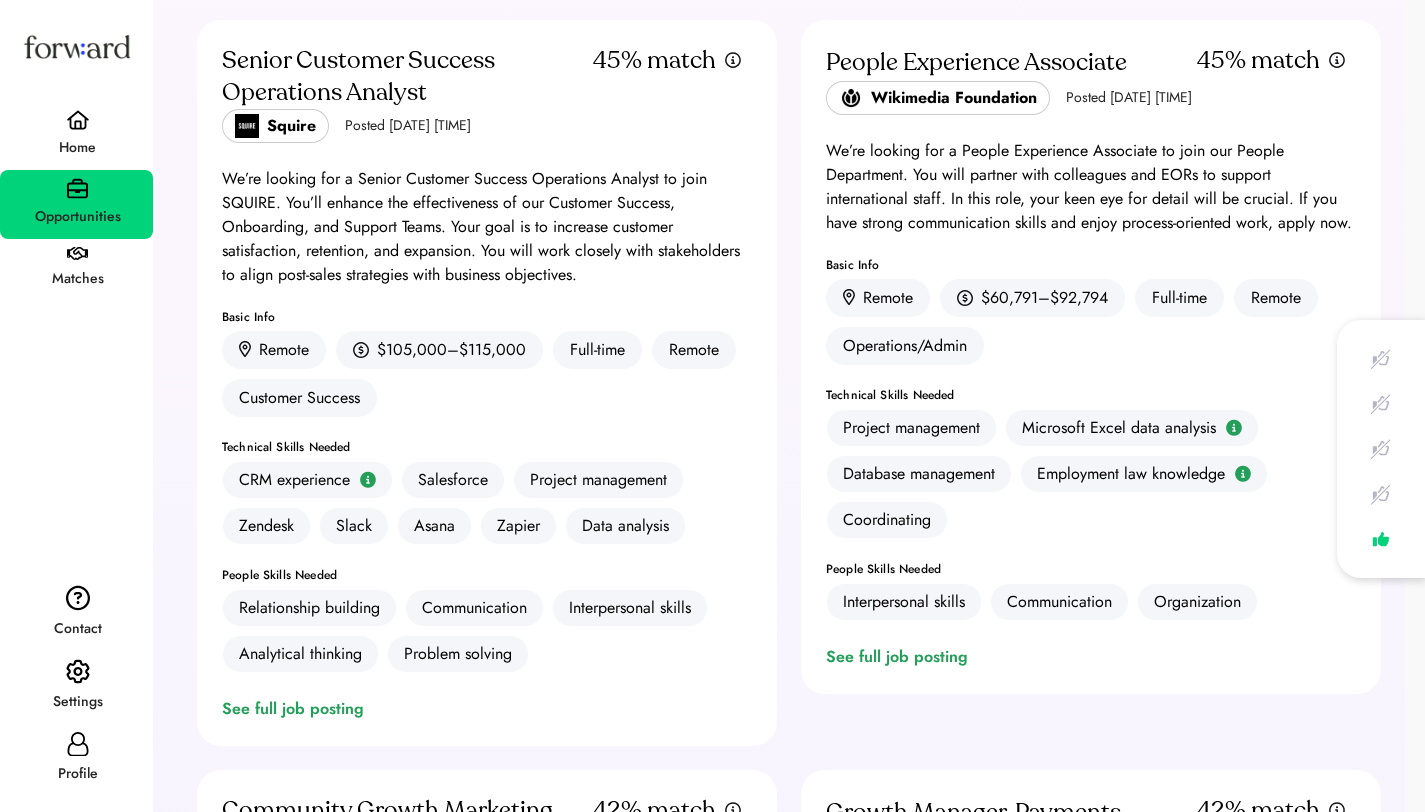 scroll, scrollTop: 900, scrollLeft: 0, axis: vertical 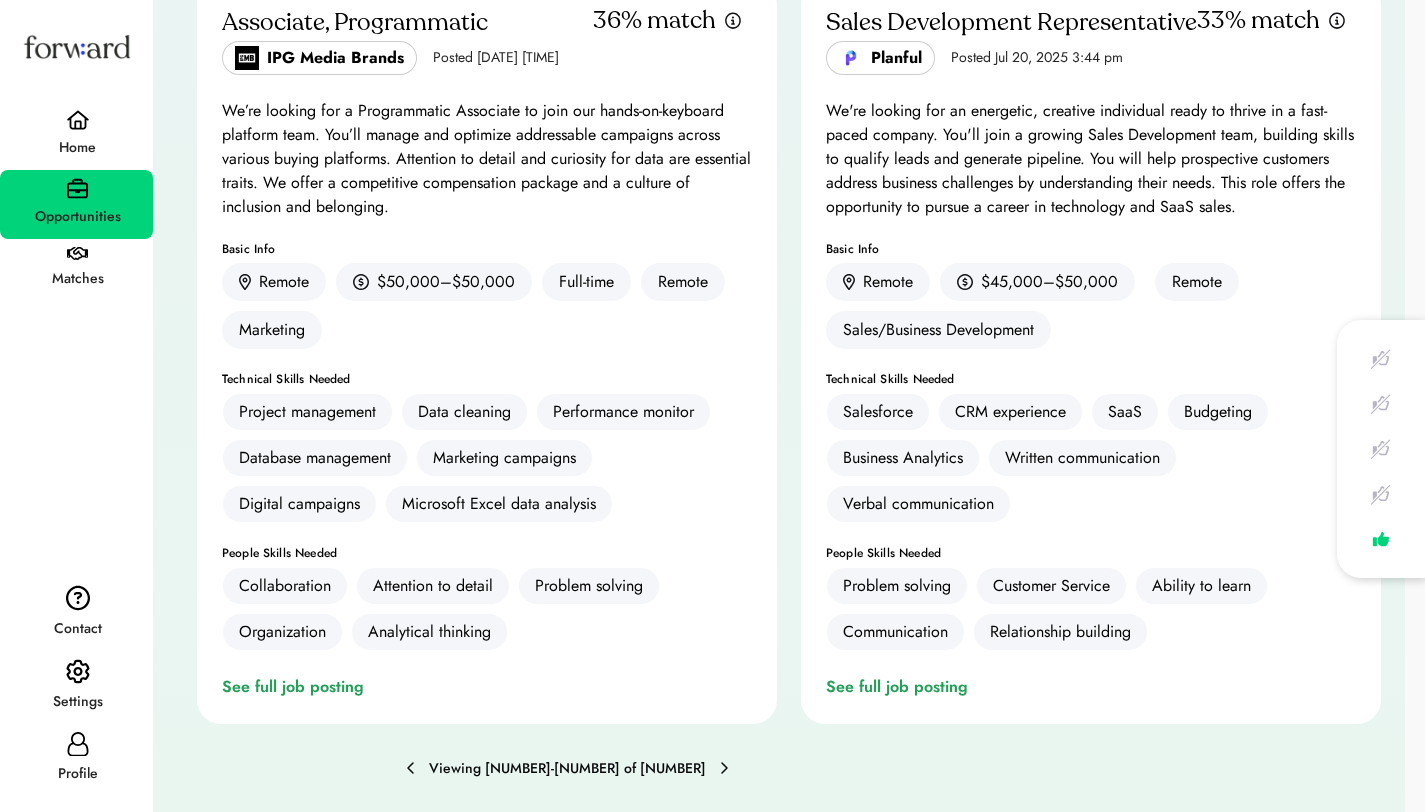 click 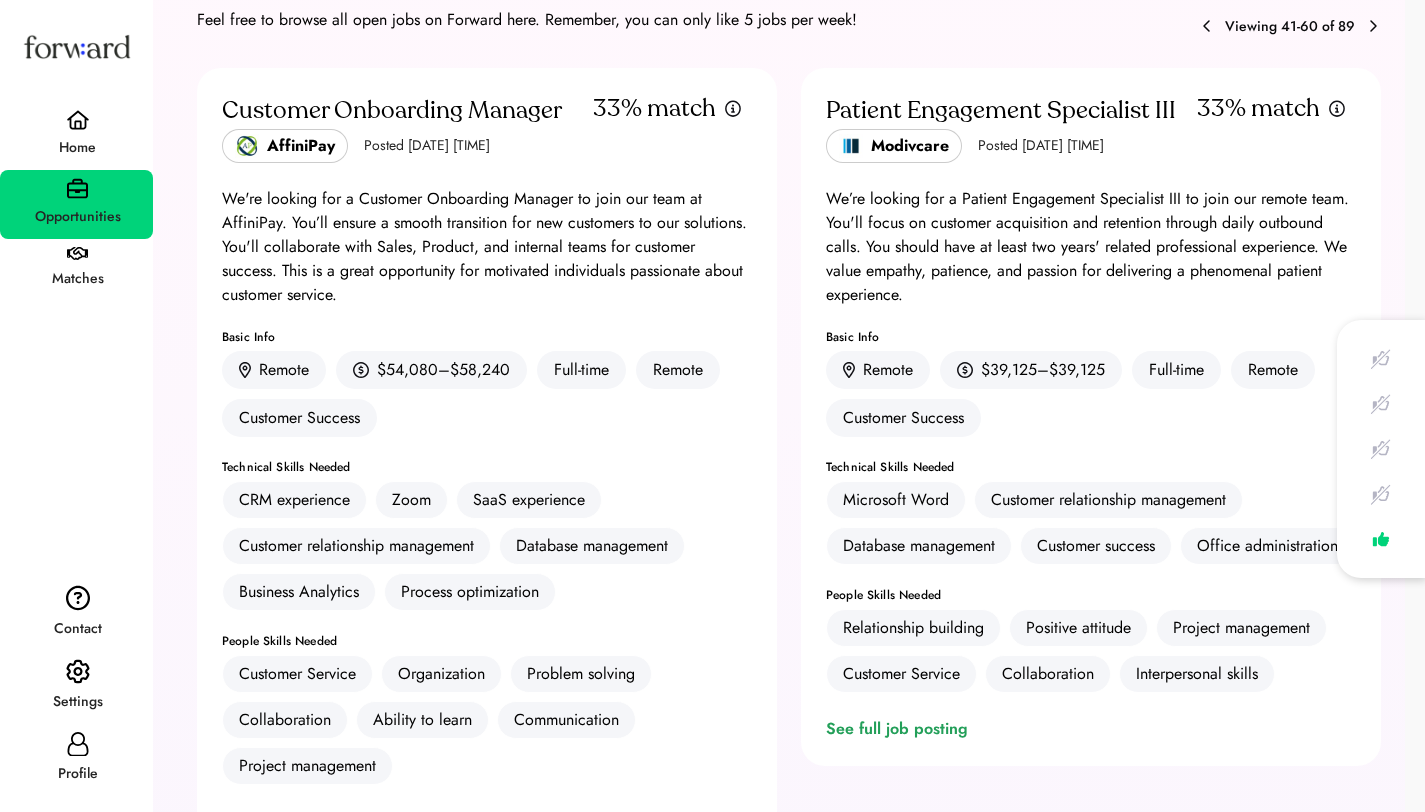 scroll, scrollTop: 100, scrollLeft: 0, axis: vertical 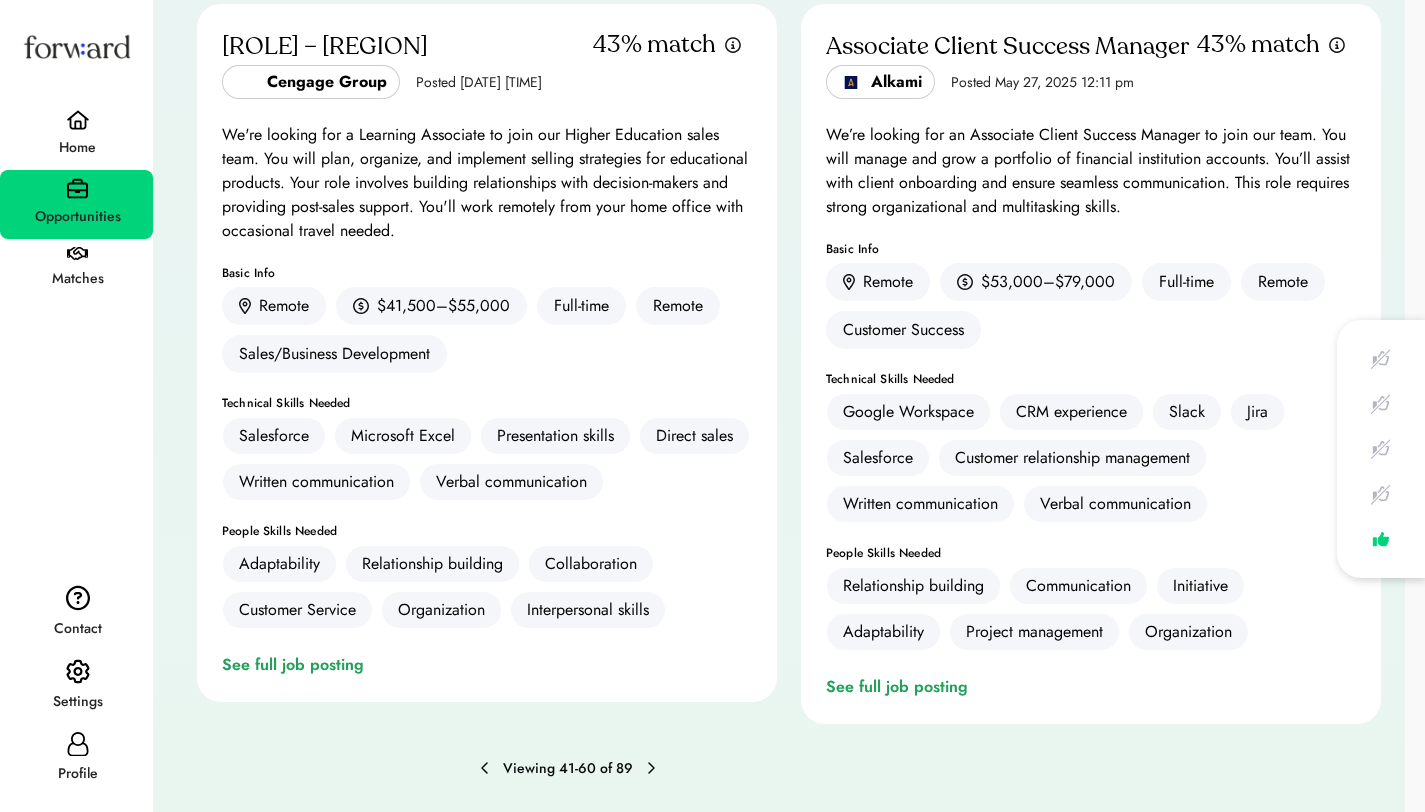 drag, startPoint x: 1439, startPoint y: 312, endPoint x: 1411, endPoint y: 791, distance: 479.8177 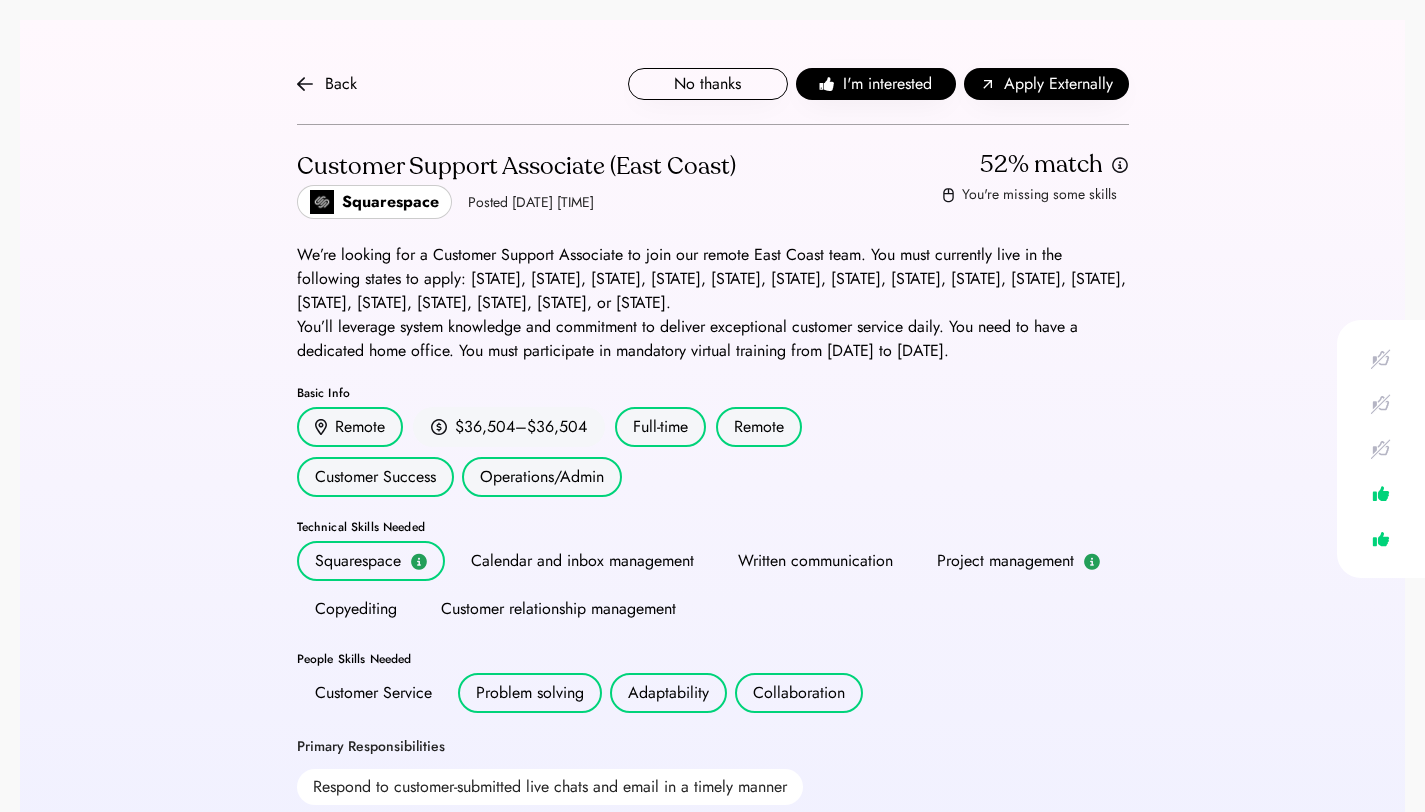 scroll, scrollTop: 0, scrollLeft: 0, axis: both 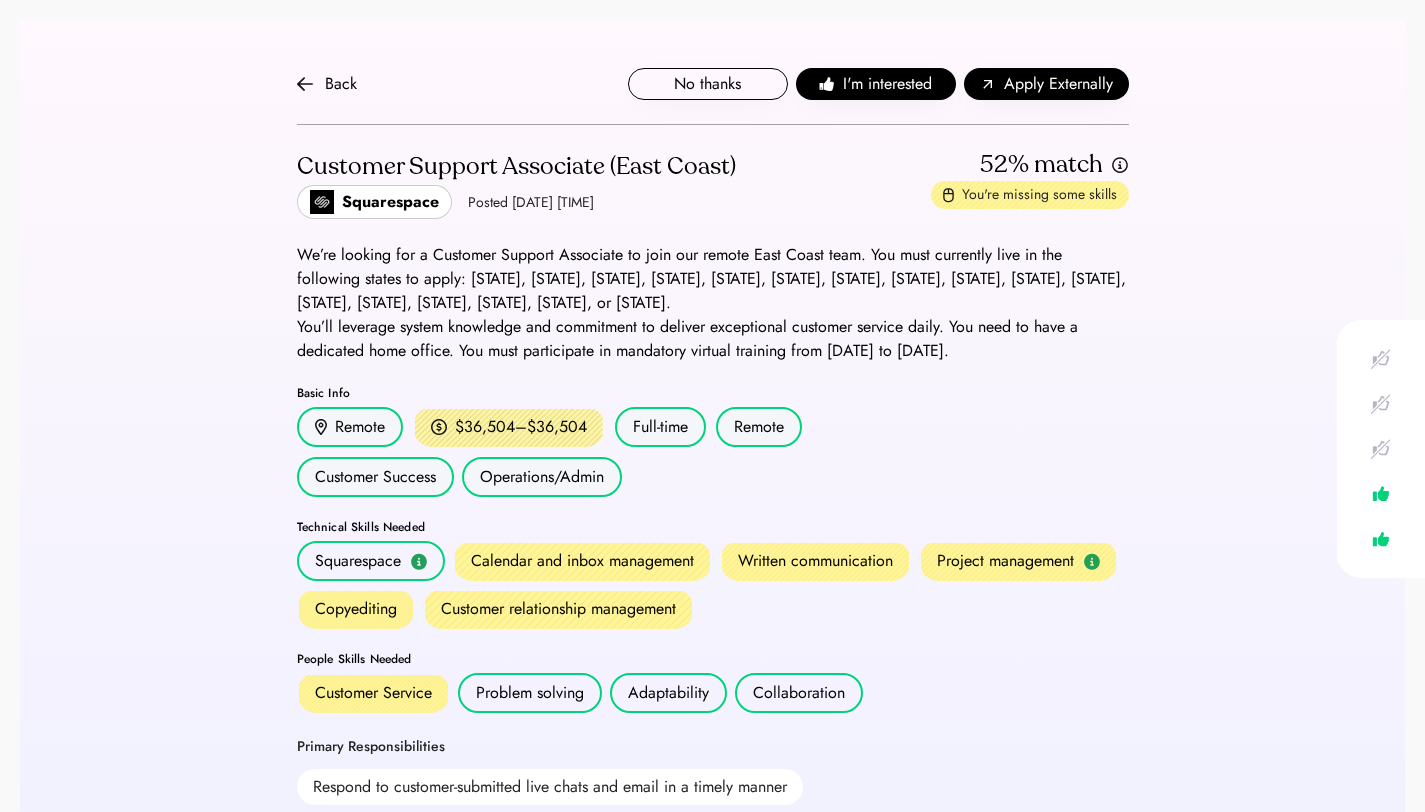 click on "$36,504–$36,504" at bounding box center [521, 427] 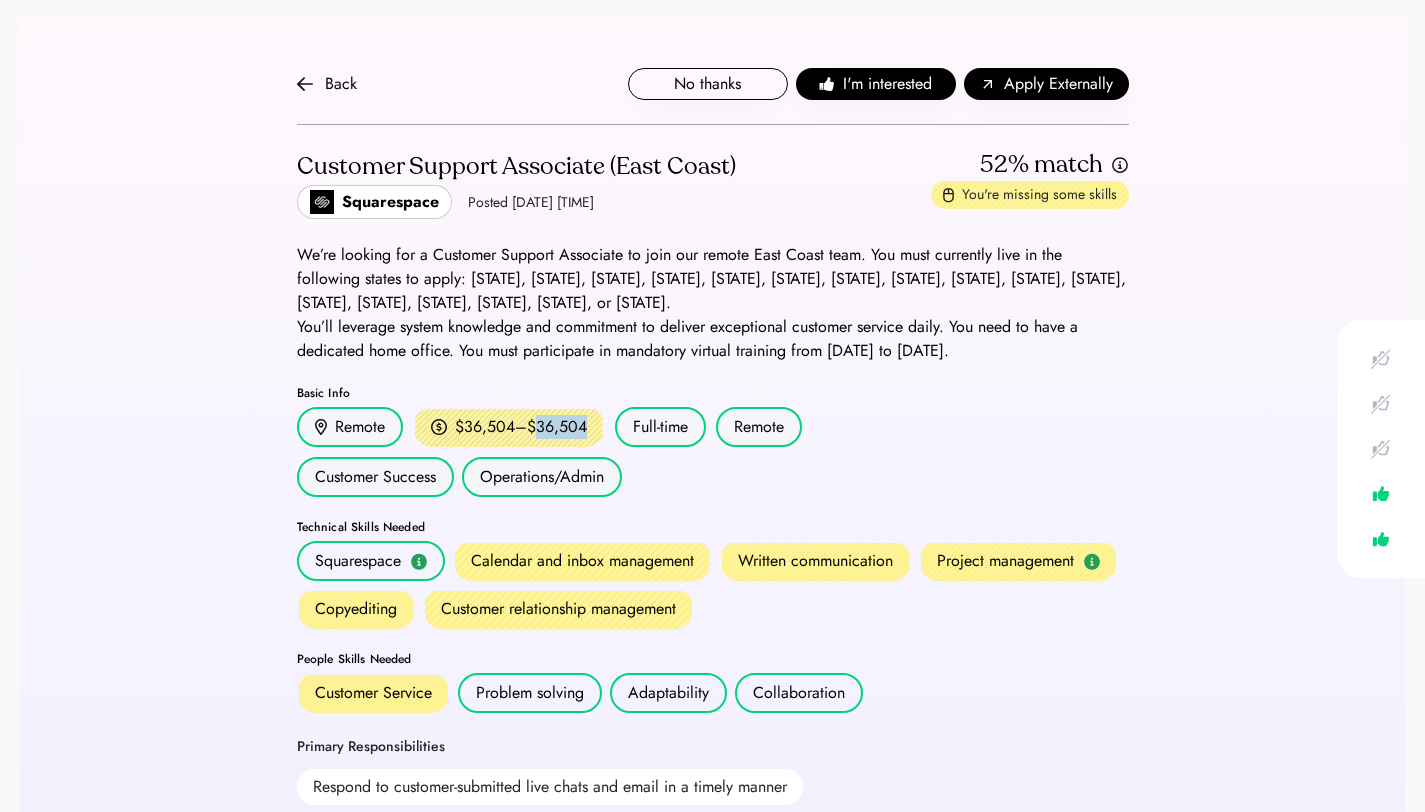 click on "$36,504–$36,504" at bounding box center (521, 427) 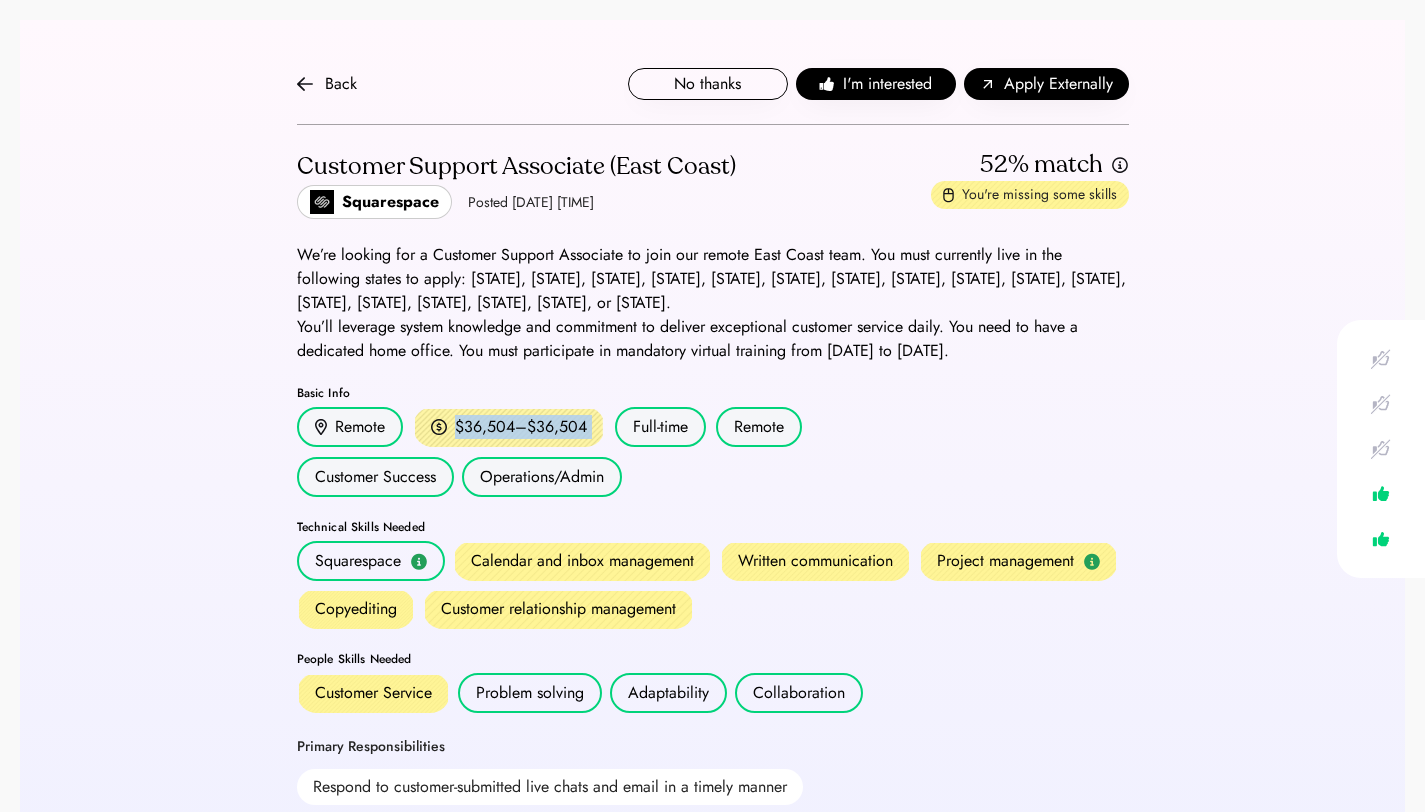 click on "Technical Skills Needed" at bounding box center [713, 527] 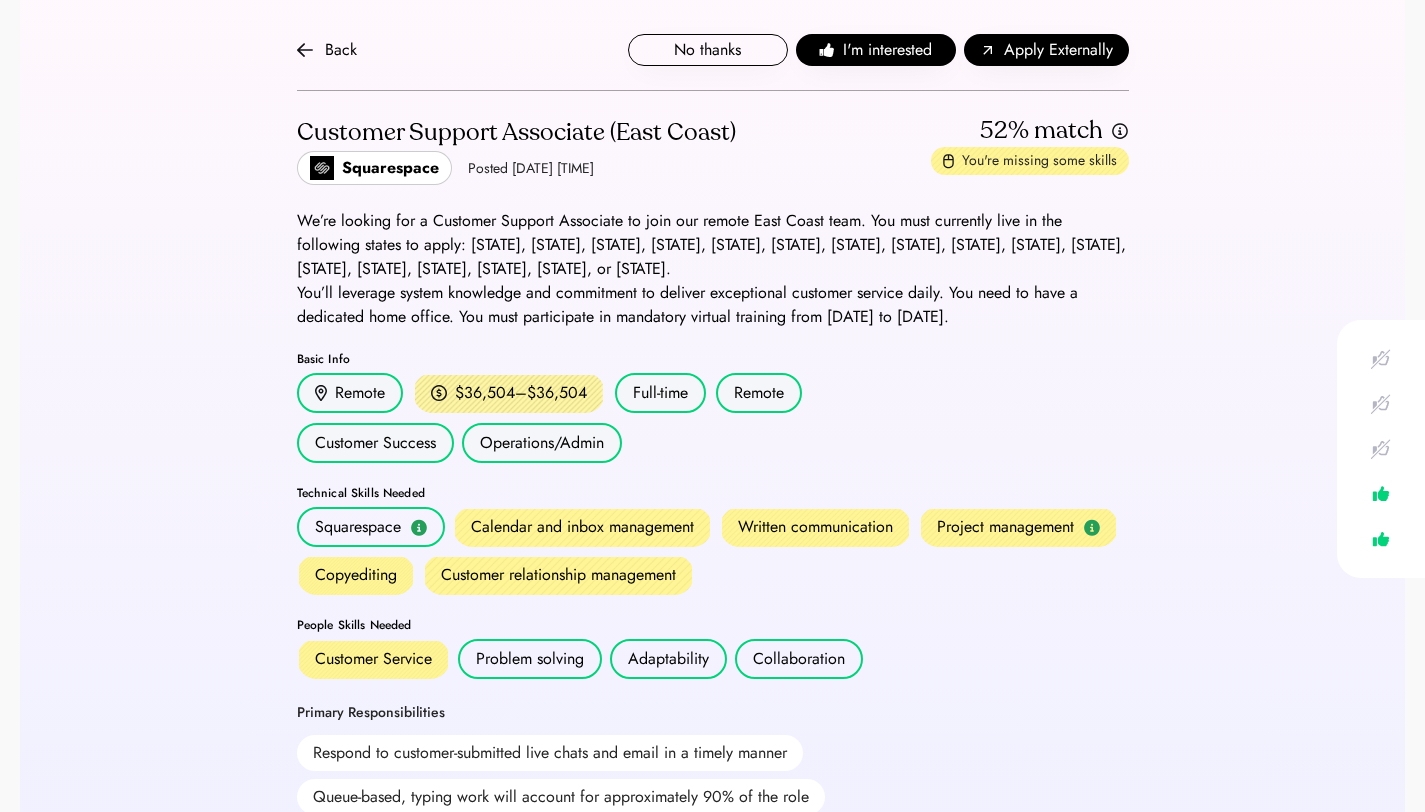 scroll, scrollTop: 40, scrollLeft: 0, axis: vertical 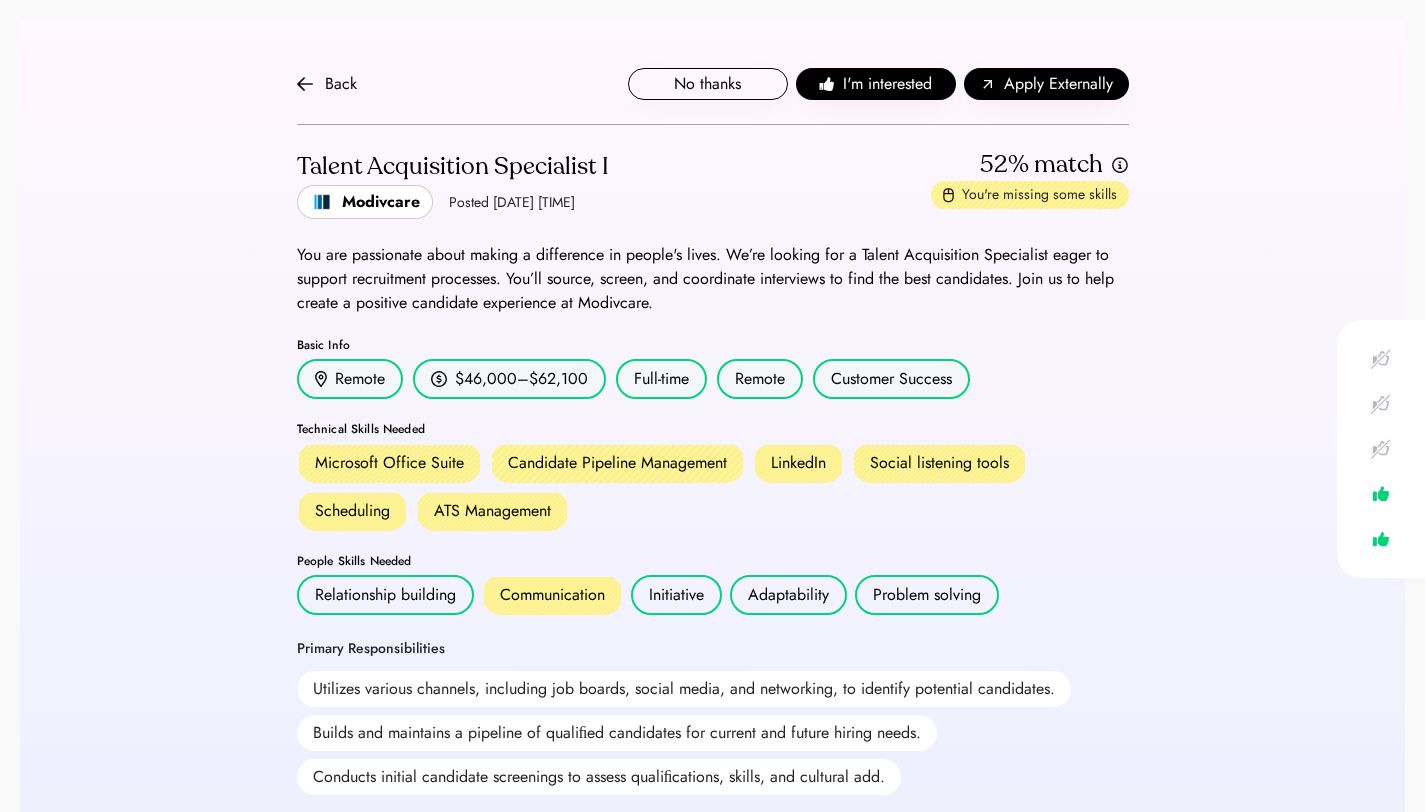 click on "You are passionate about making a difference in people's lives. We’re looking for a Talent Acquisition Specialist eager to support recruitment processes. You’ll source, screen, and coordinate interviews to find the best candidates. Join us to help create a positive candidate experience at Modivcare." at bounding box center (713, 279) 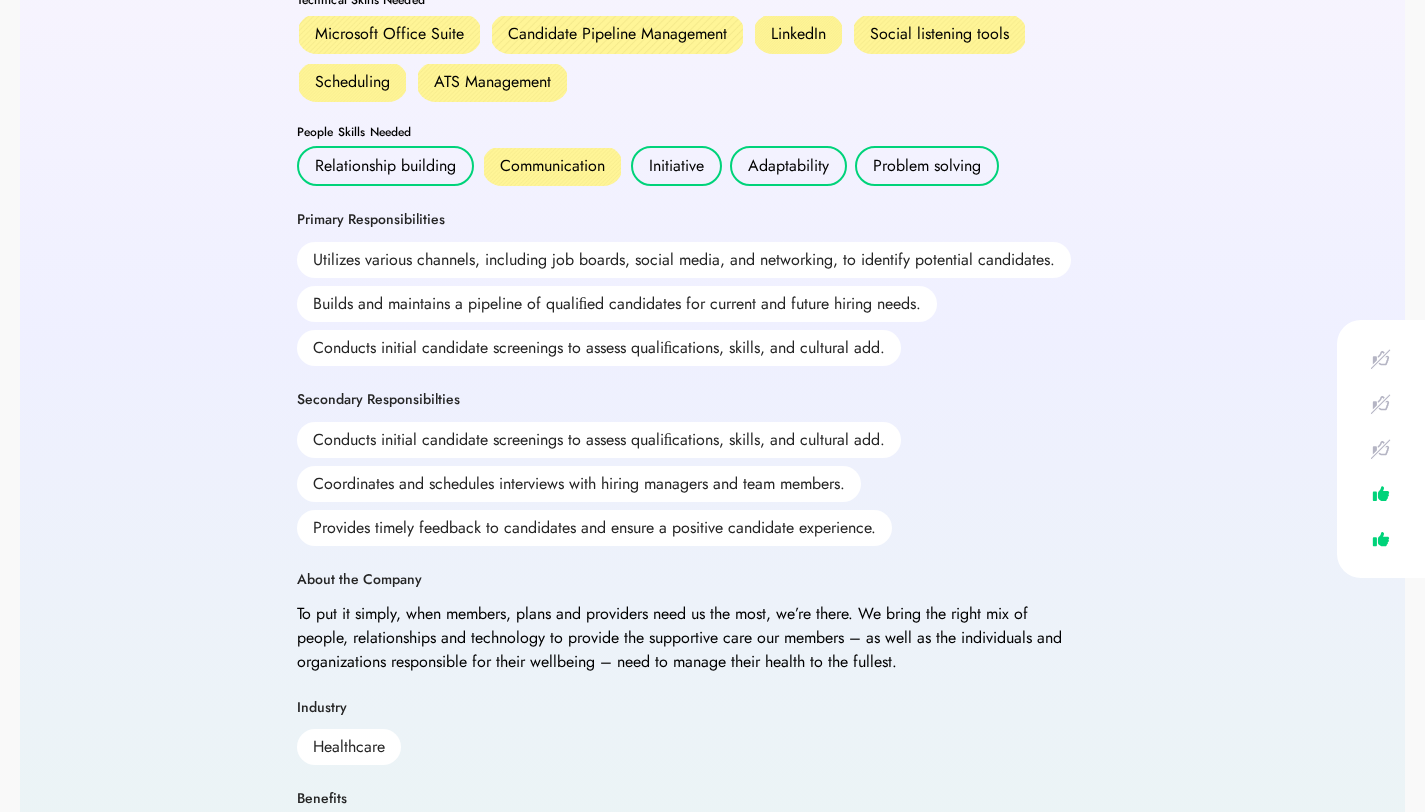 scroll, scrollTop: 0, scrollLeft: 0, axis: both 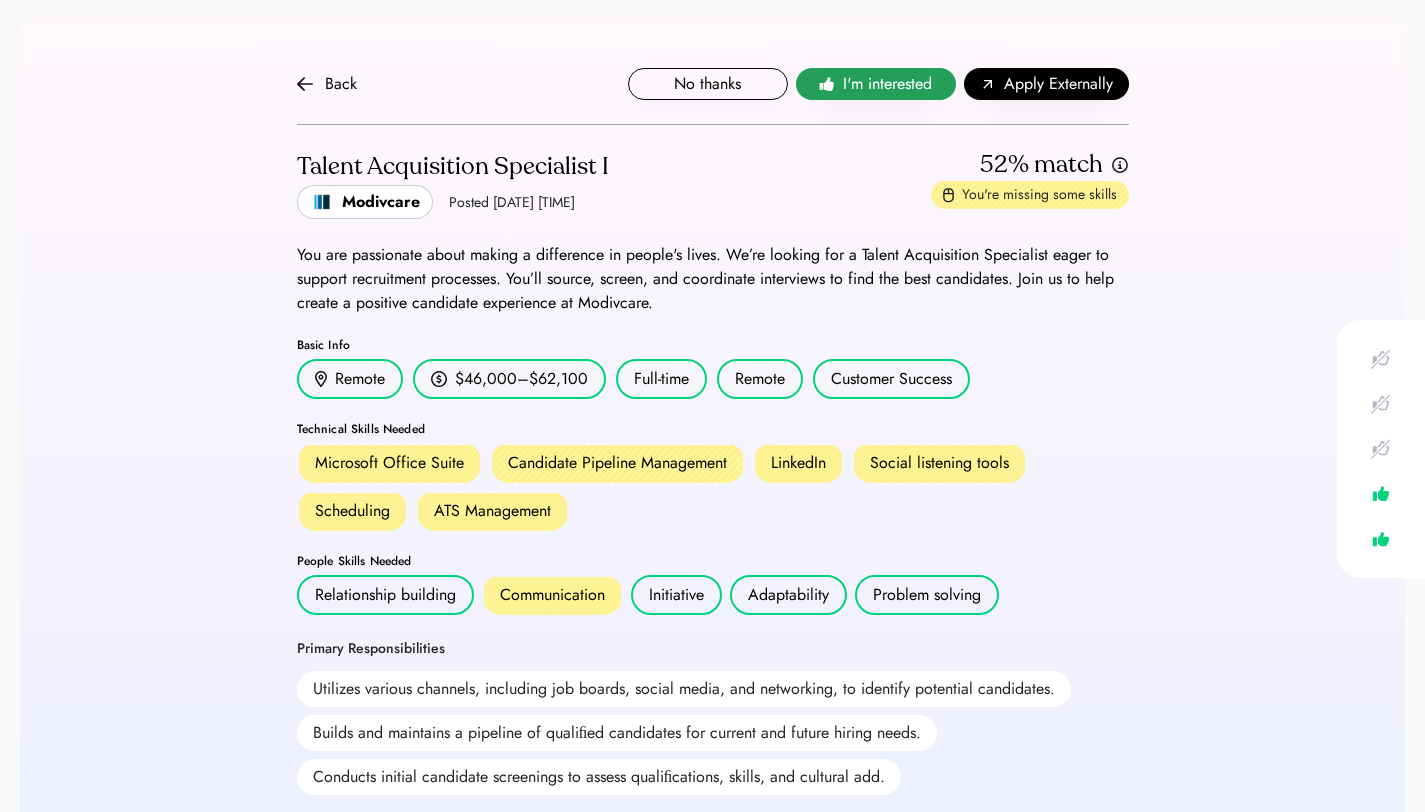 click on "I'm interested" at bounding box center (876, 84) 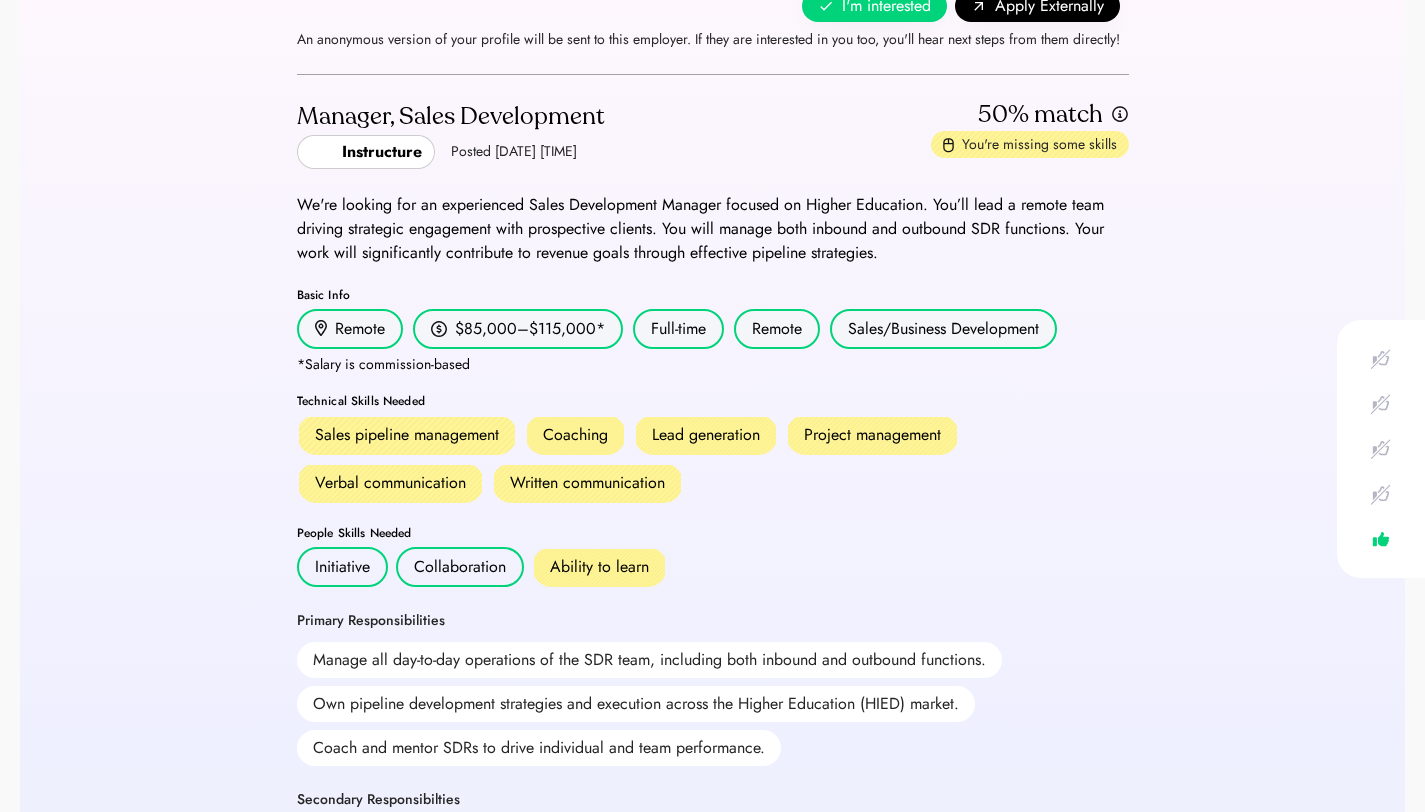scroll, scrollTop: 120, scrollLeft: 0, axis: vertical 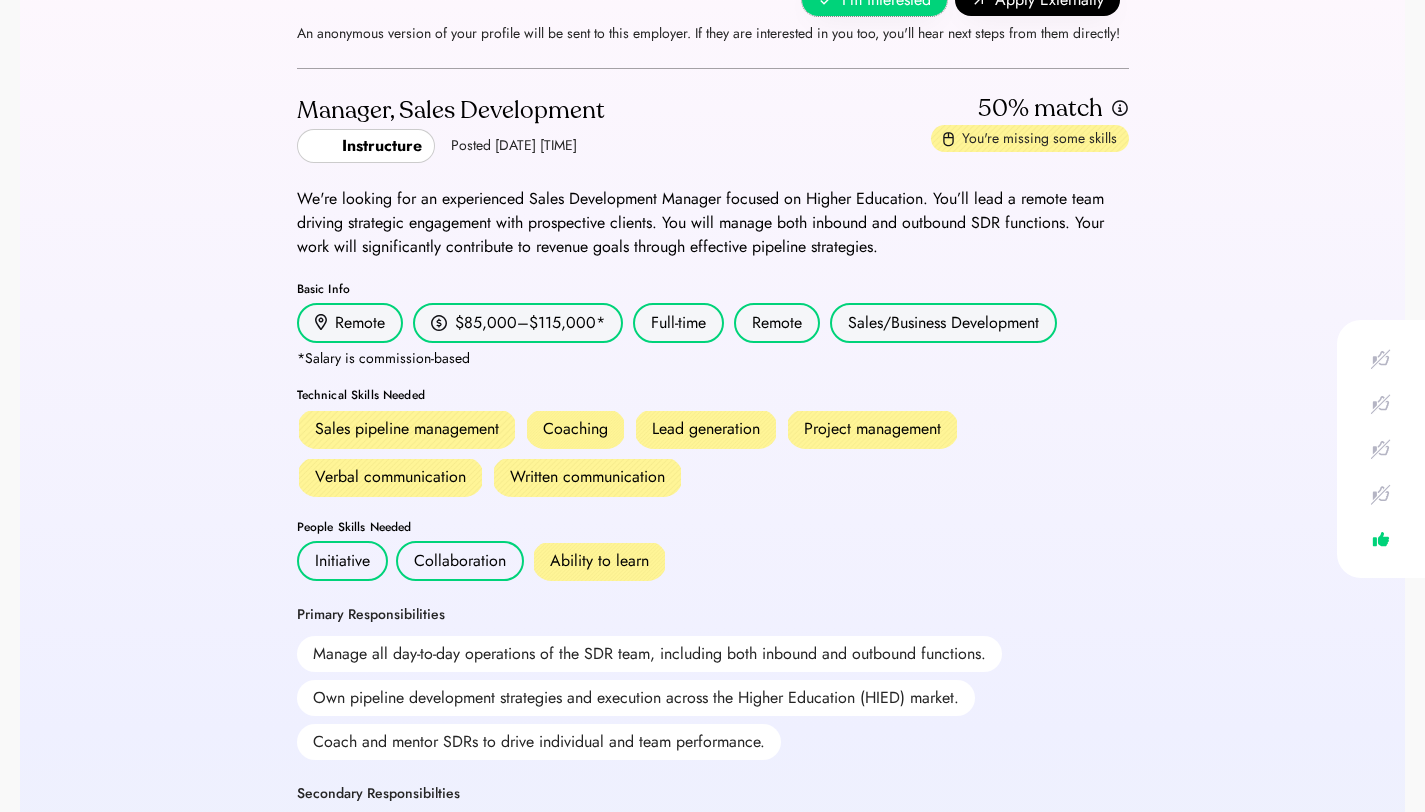 click on "I'm interested" at bounding box center (874, 0) 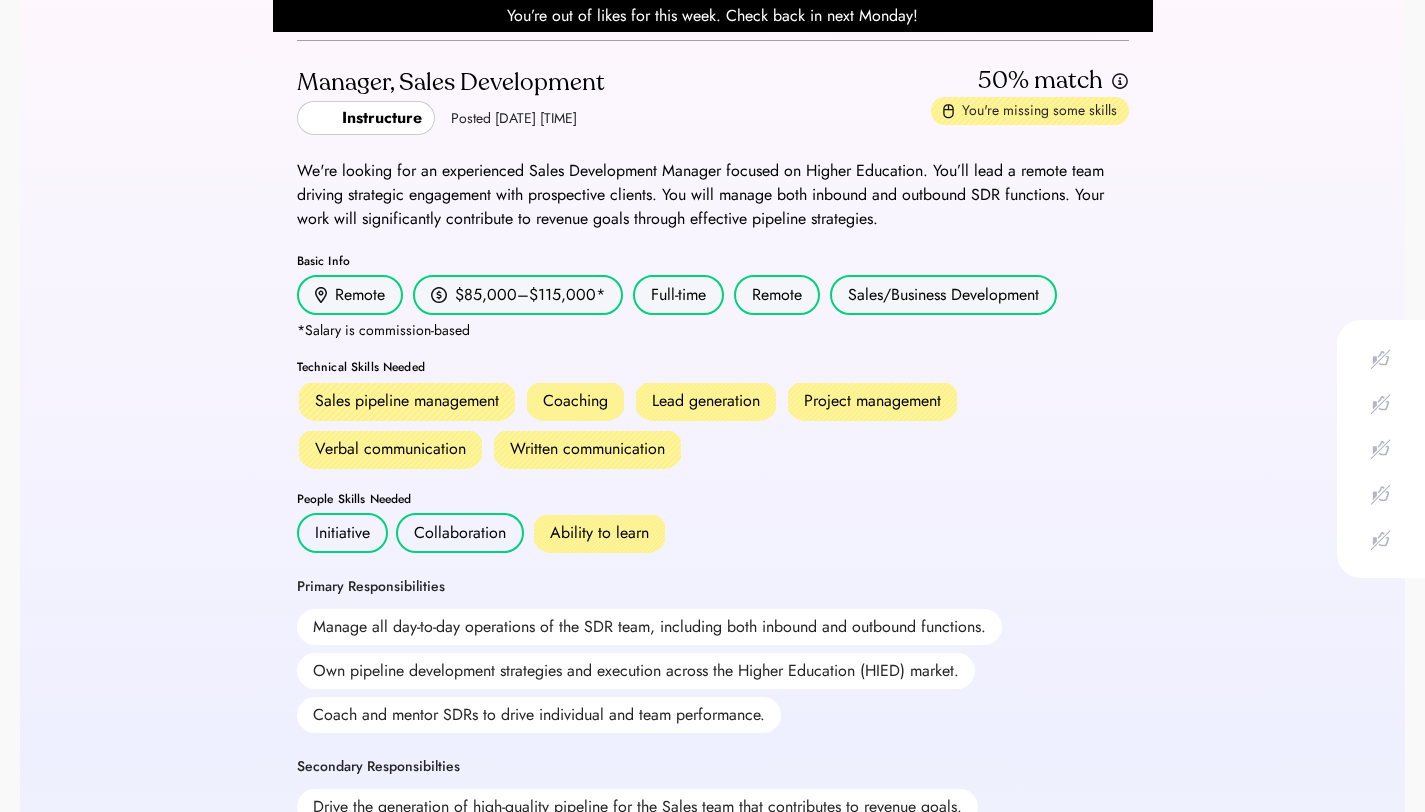 scroll, scrollTop: 70, scrollLeft: 0, axis: vertical 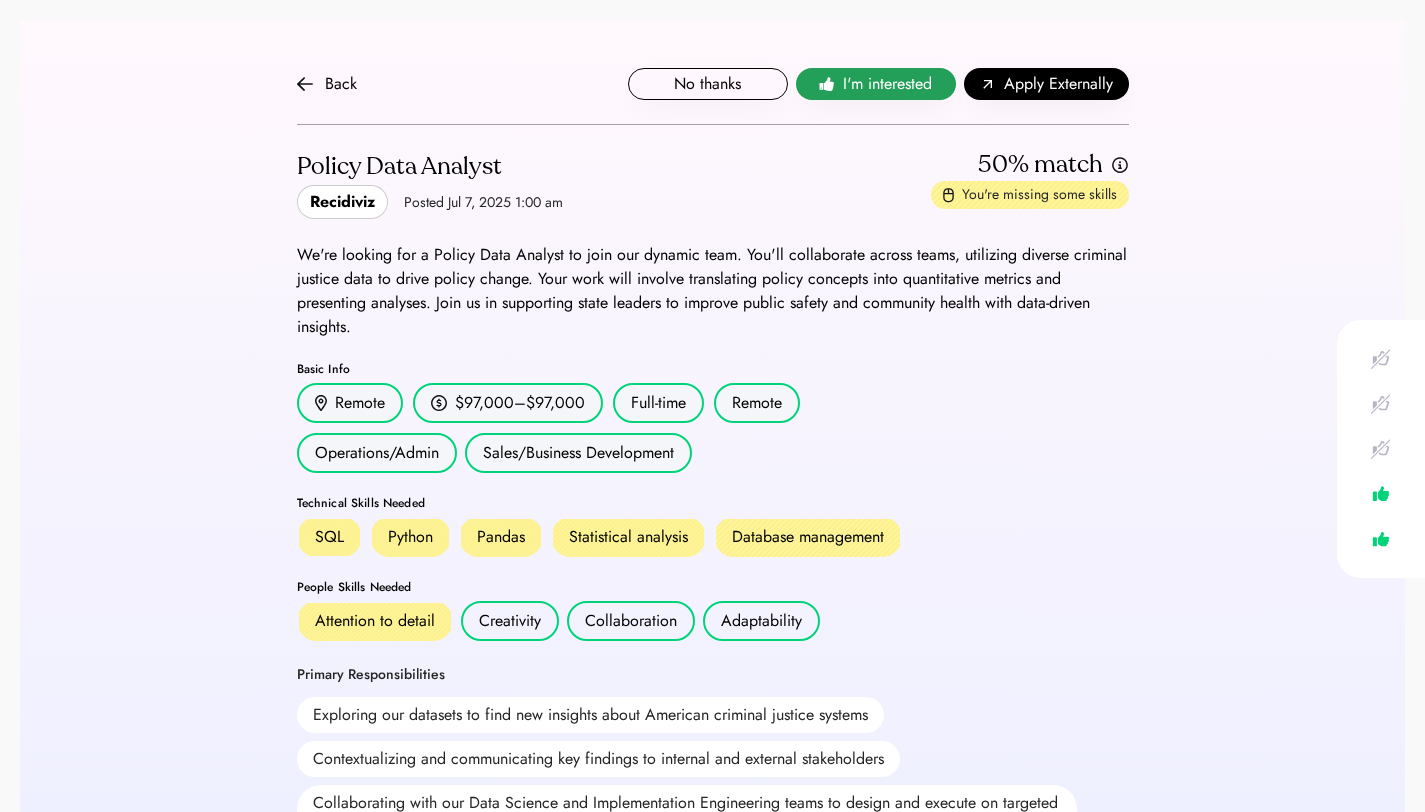 click on "I'm interested" at bounding box center [887, 84] 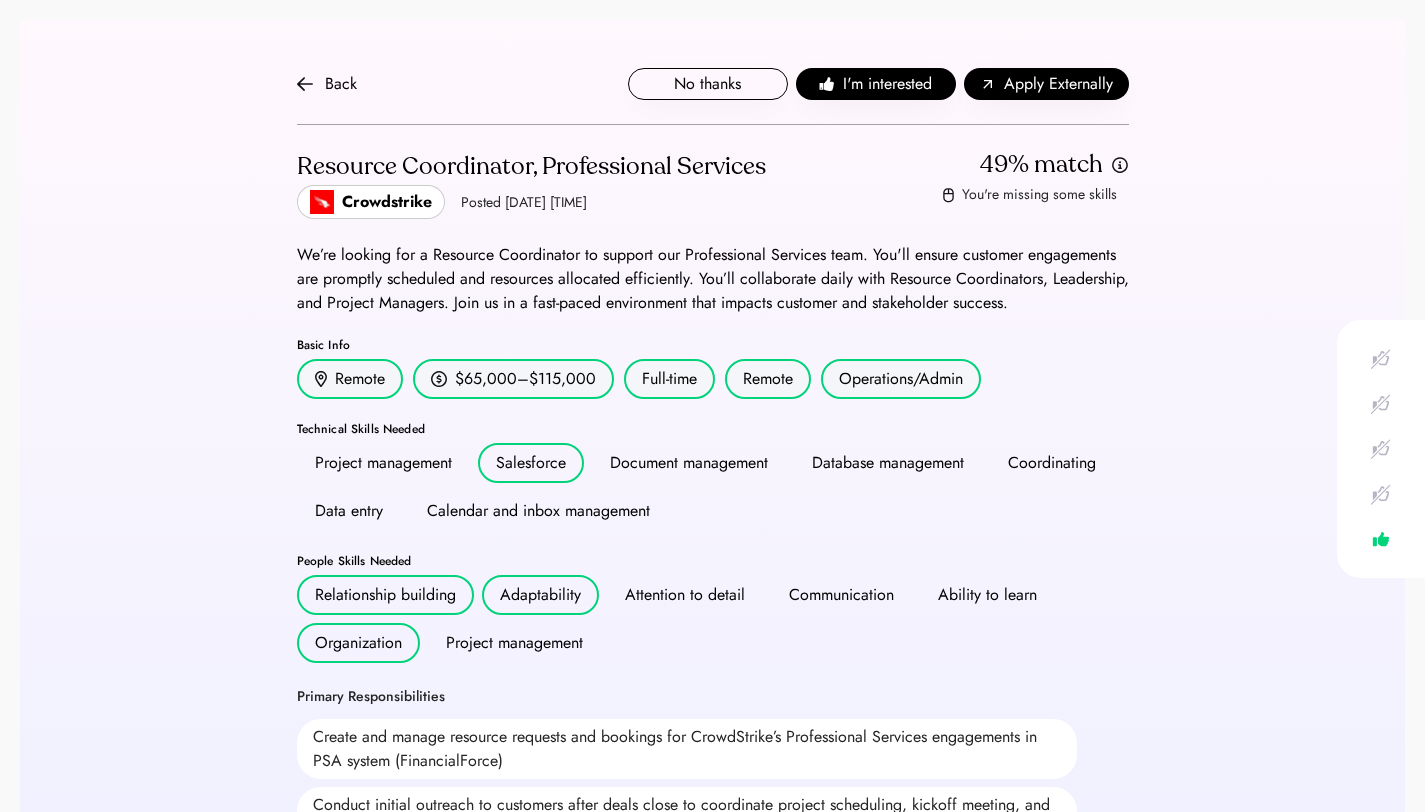 scroll, scrollTop: 0, scrollLeft: 0, axis: both 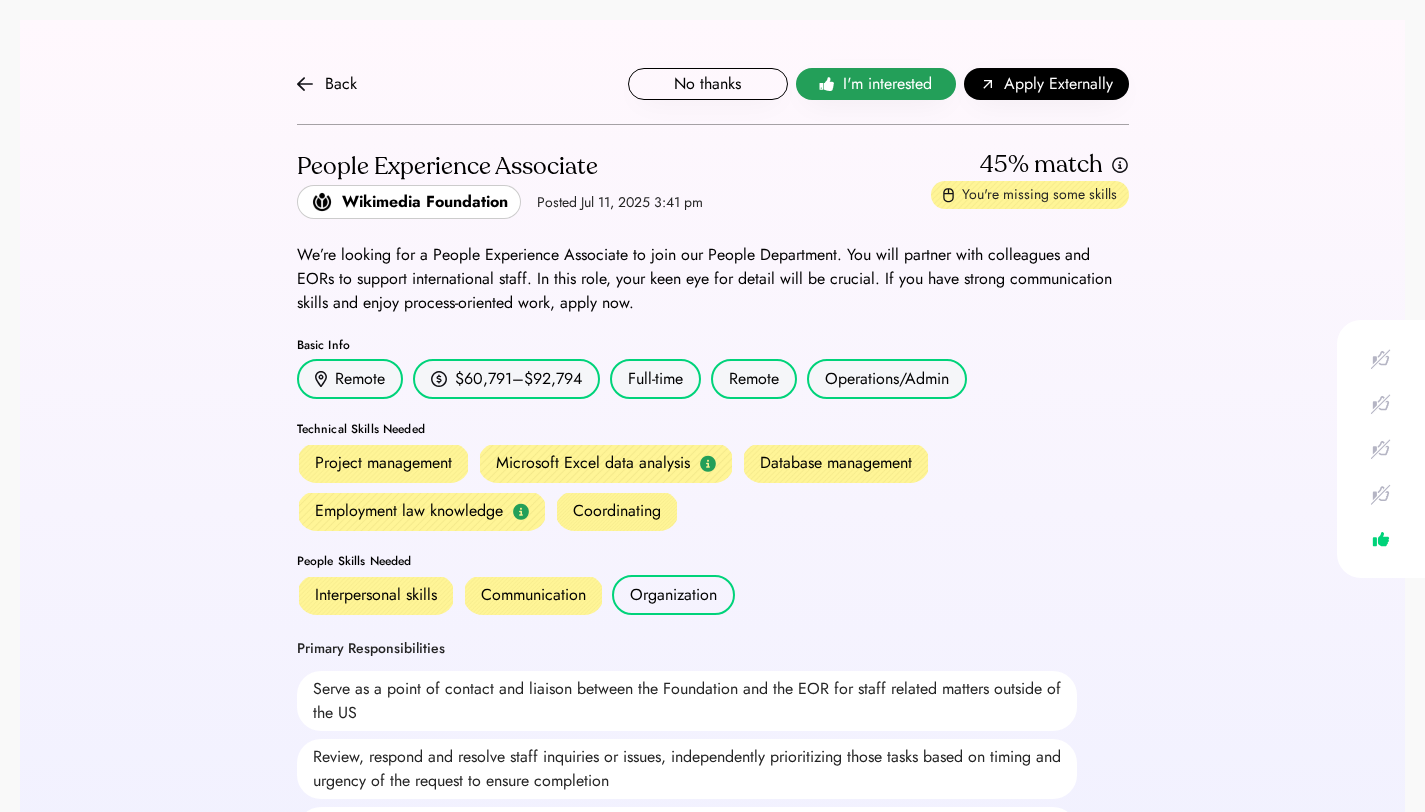 click on "I'm interested" at bounding box center [887, 84] 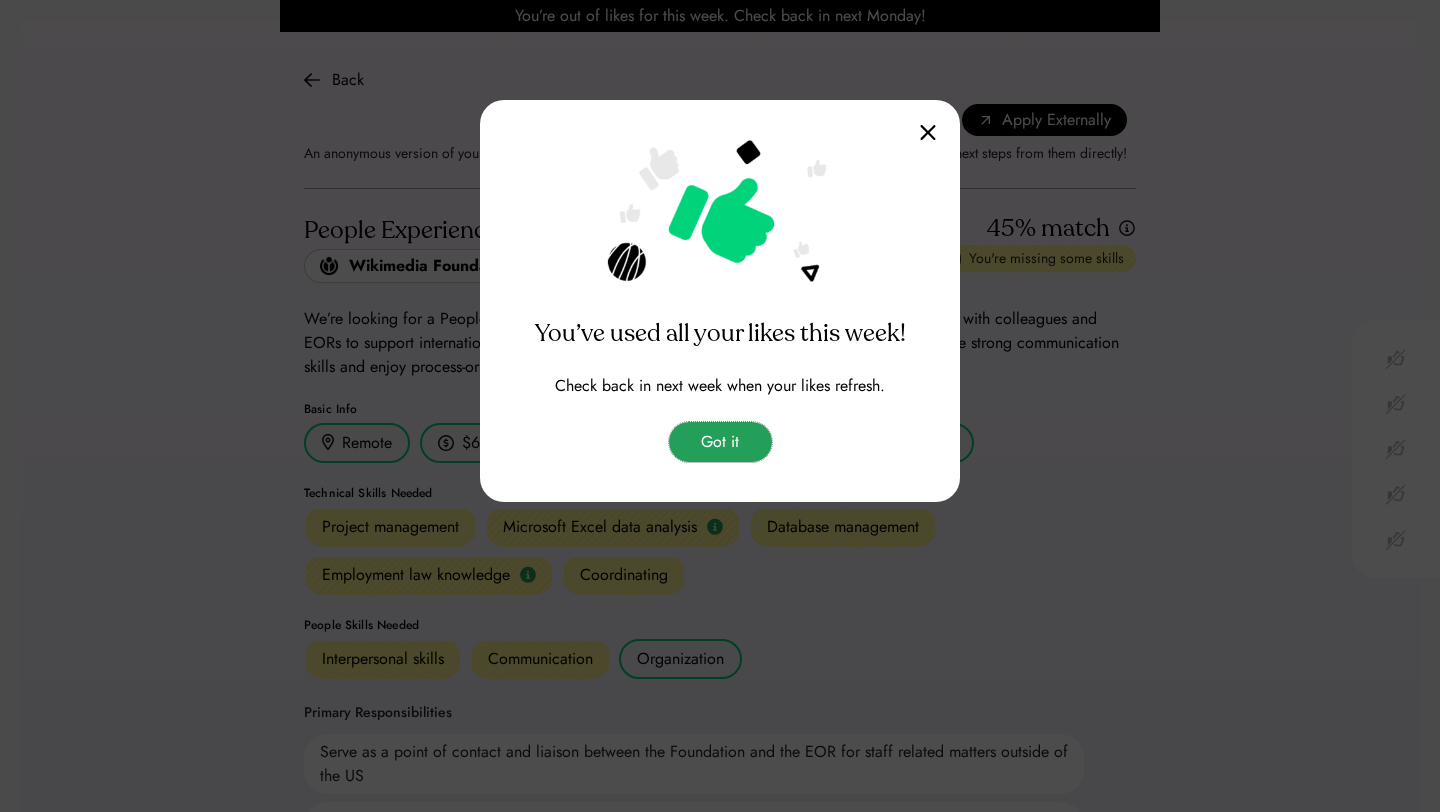 click on "Got it" at bounding box center (720, 442) 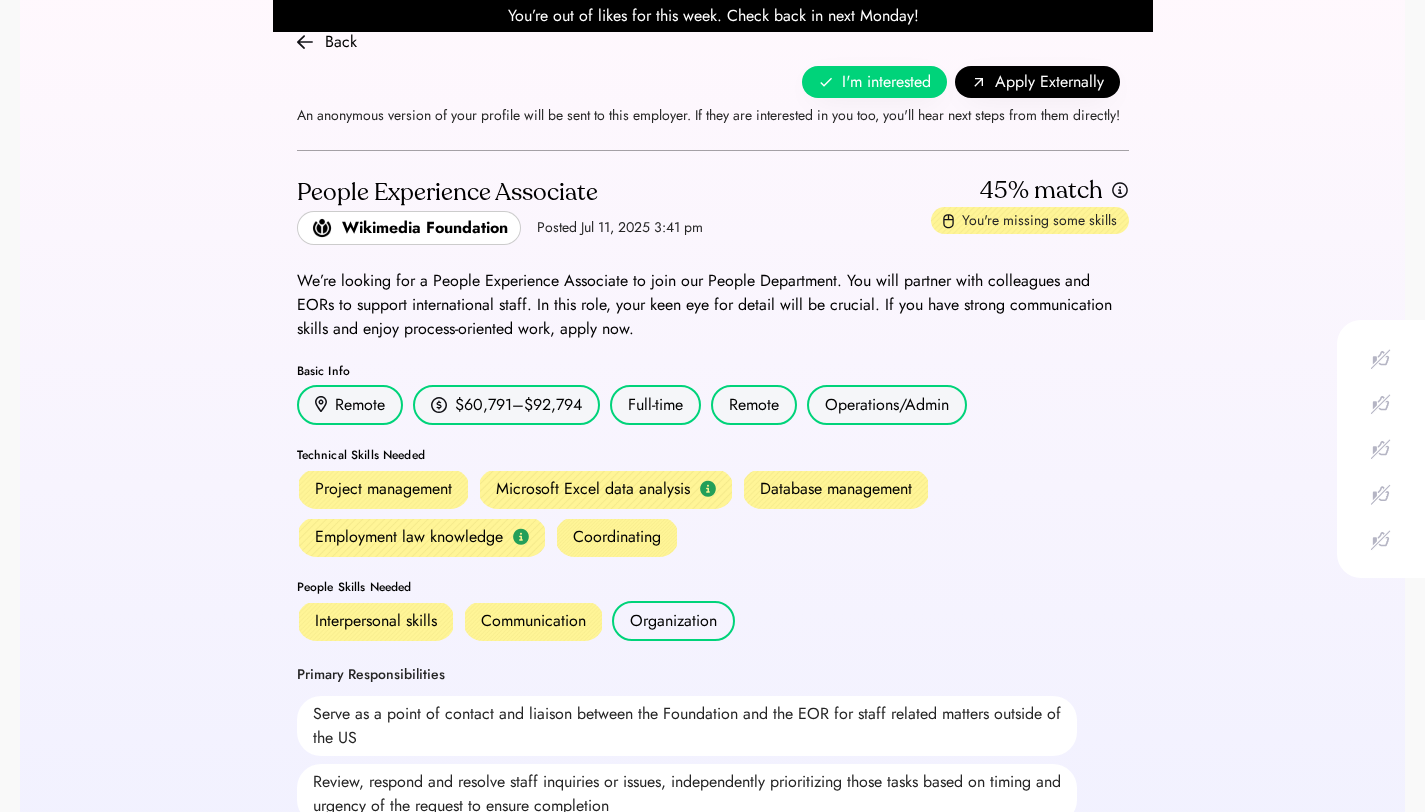 scroll, scrollTop: 40, scrollLeft: 0, axis: vertical 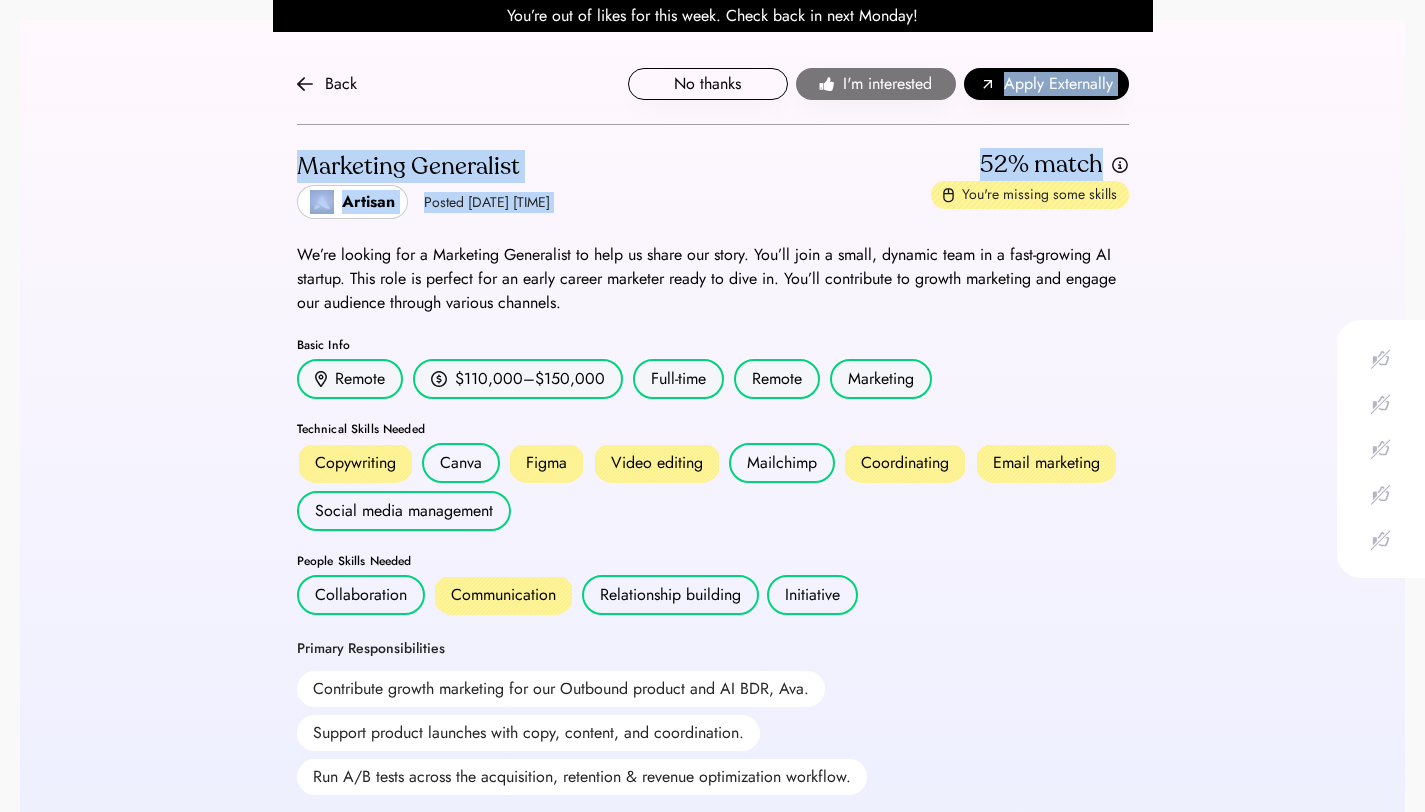drag, startPoint x: 1439, startPoint y: 154, endPoint x: 1439, endPoint y: -88, distance: 242 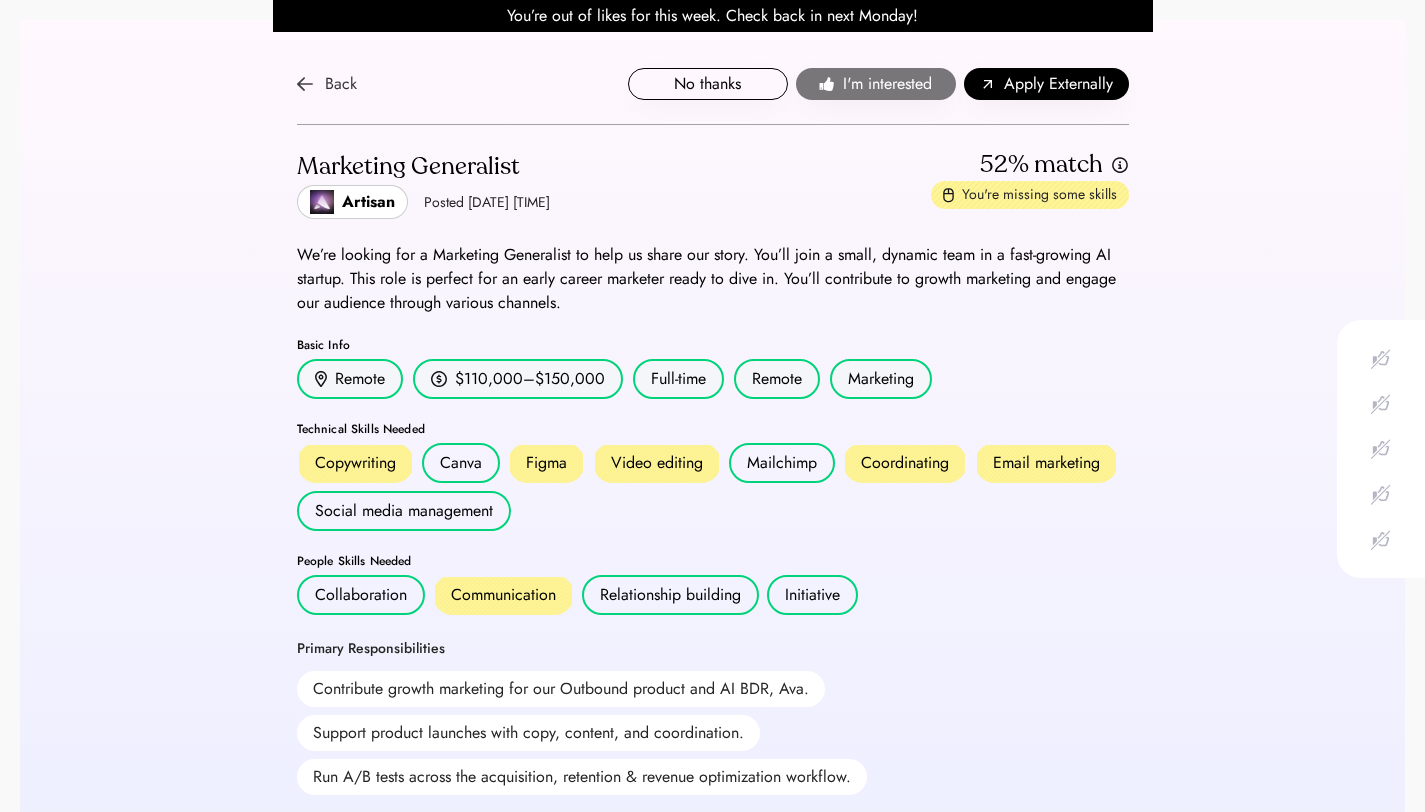 click on "Back" at bounding box center (327, 84) 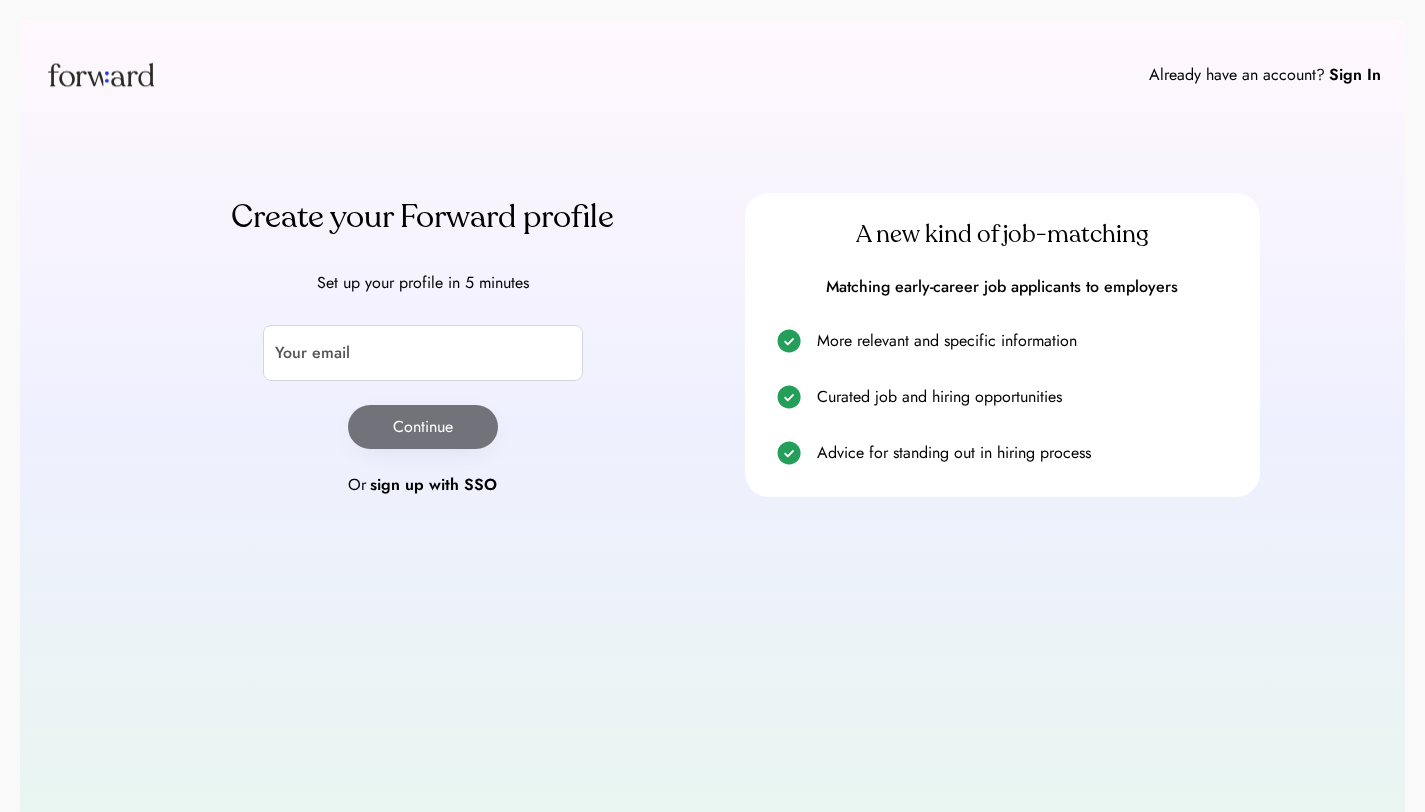 scroll, scrollTop: 0, scrollLeft: 0, axis: both 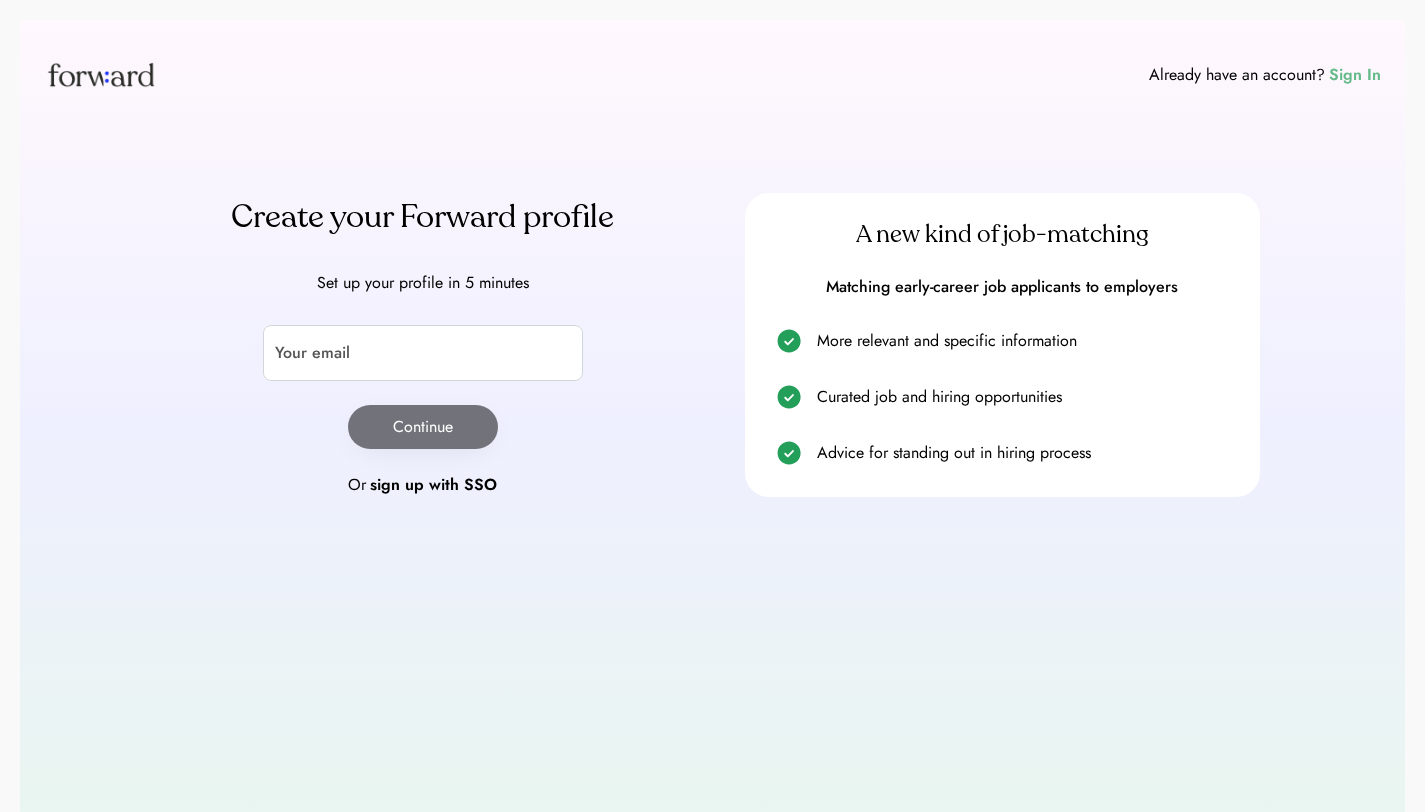 click on "Sign In" at bounding box center (1355, 75) 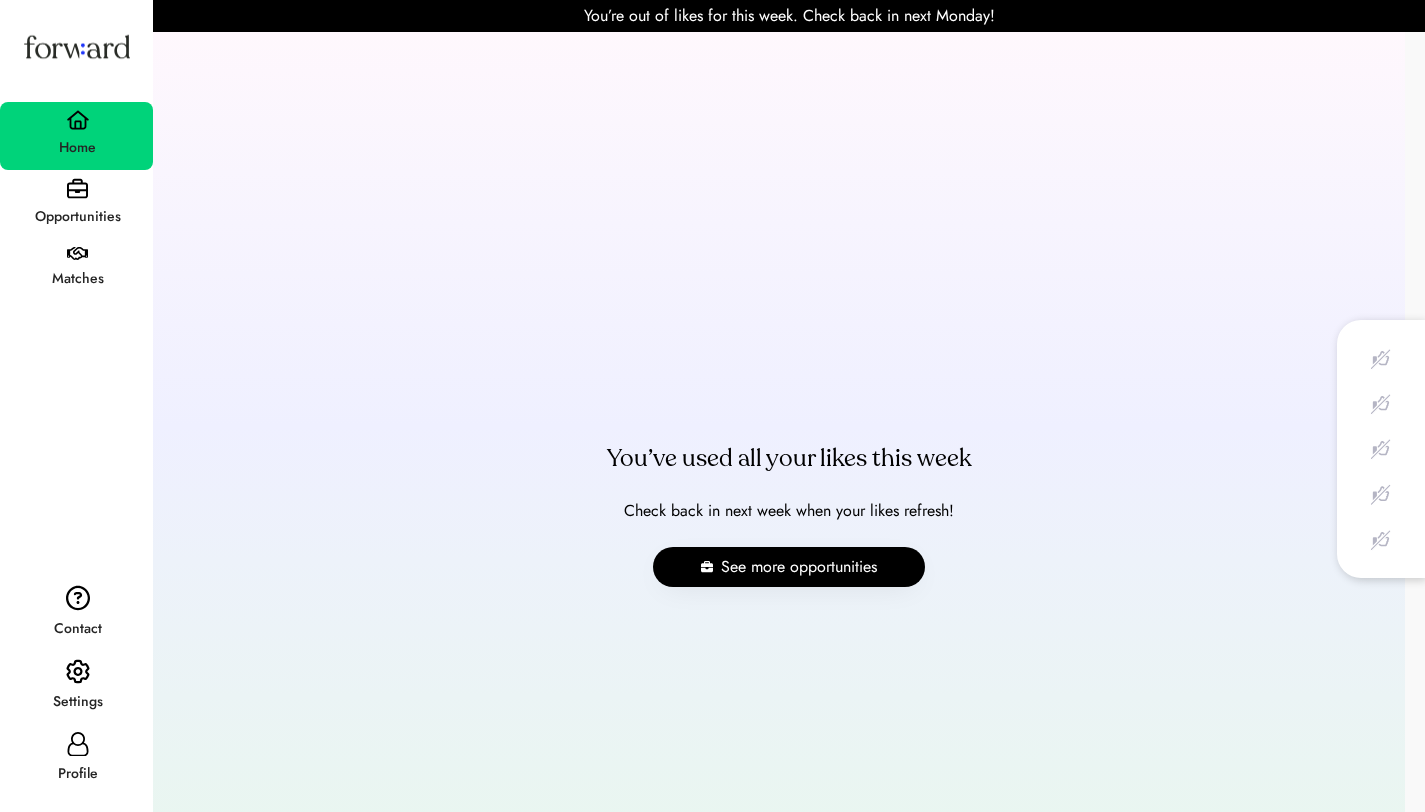 scroll, scrollTop: 0, scrollLeft: 0, axis: both 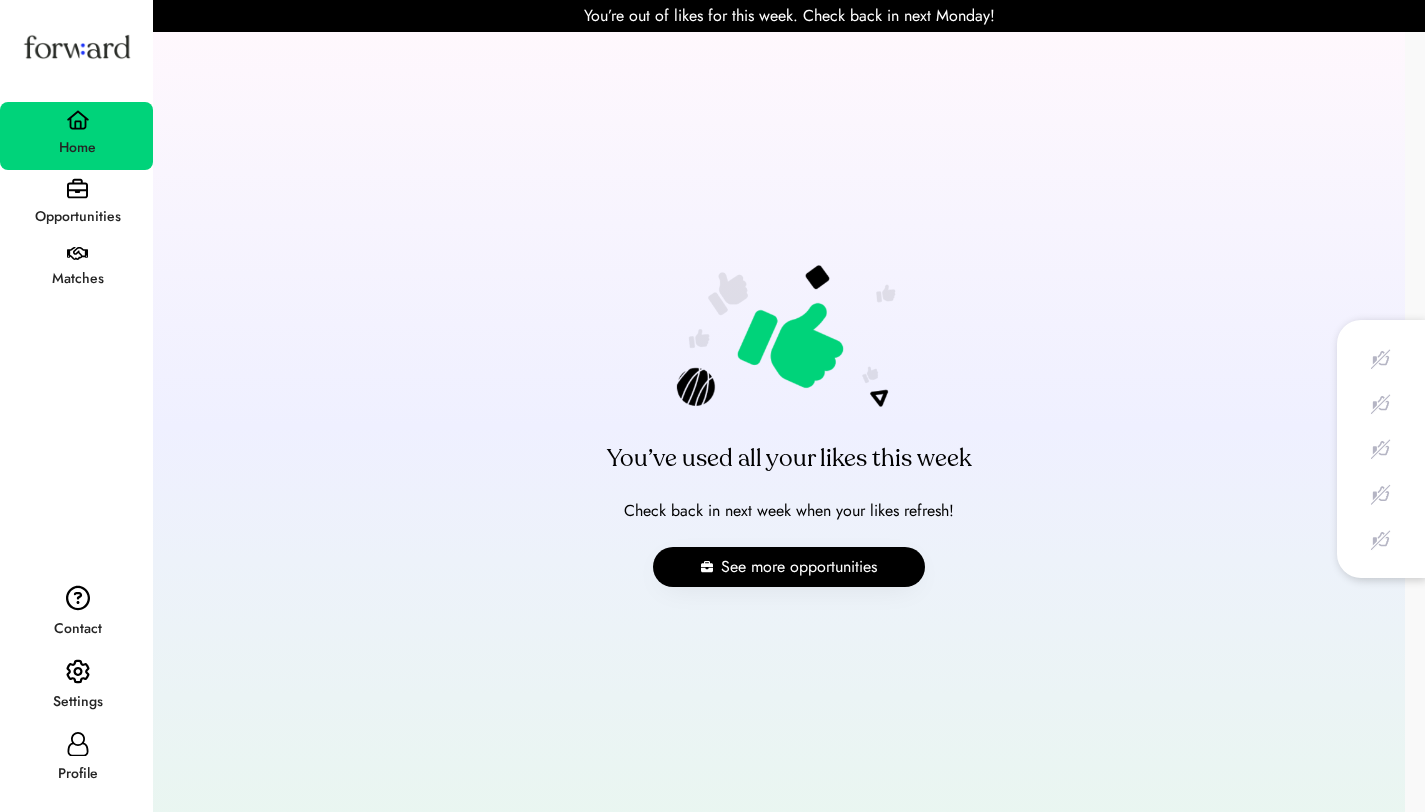 click at bounding box center [77, 188] 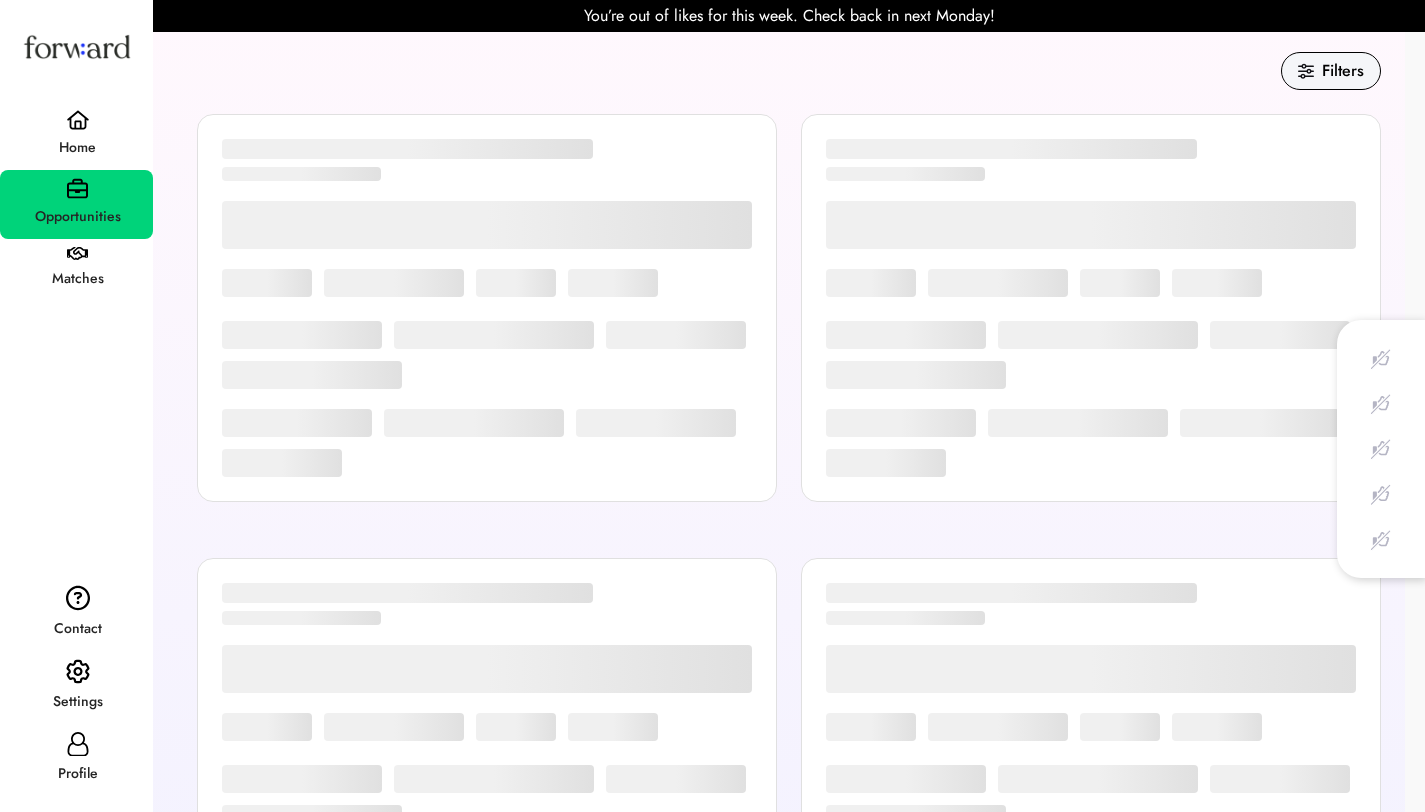 scroll, scrollTop: 20, scrollLeft: 0, axis: vertical 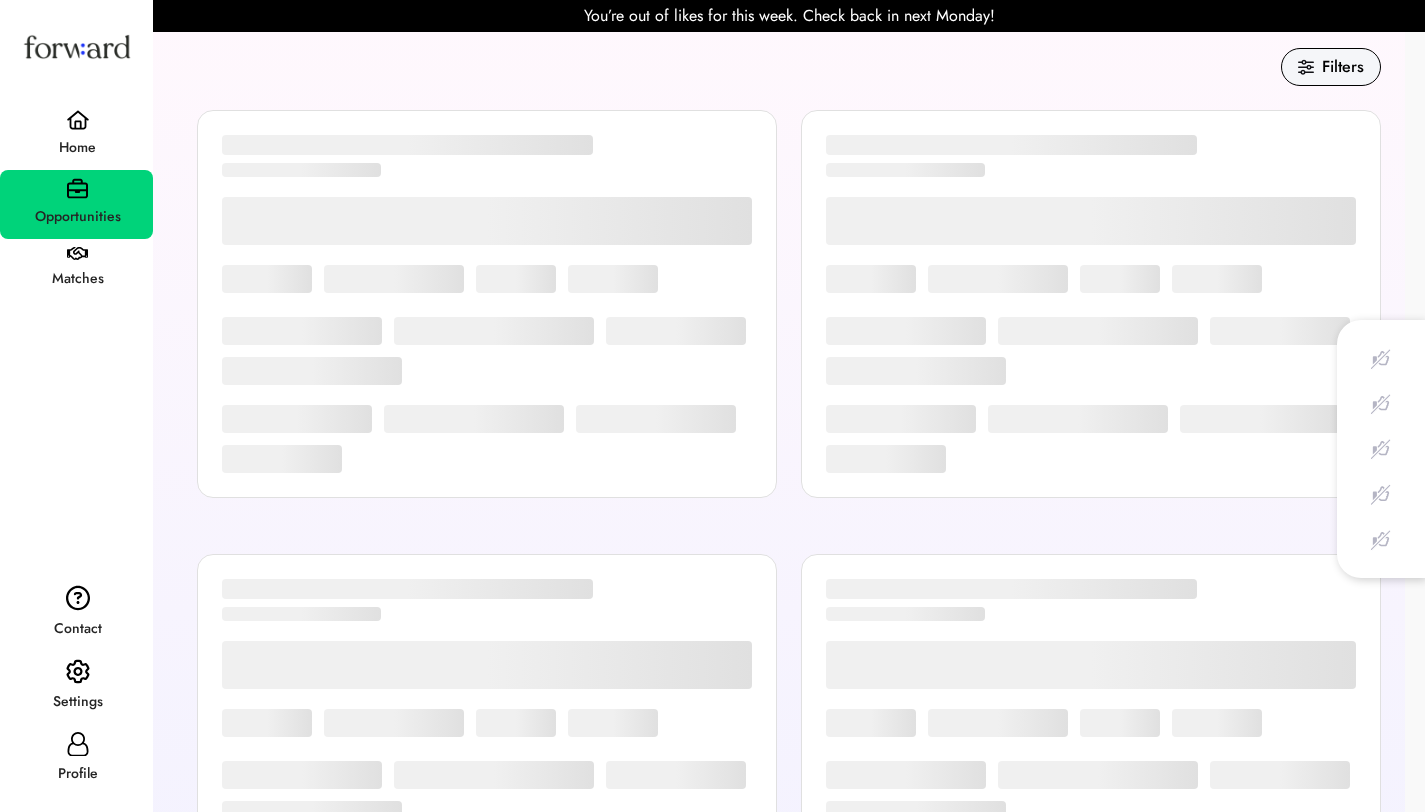 click on "Matches" at bounding box center [76, 270] 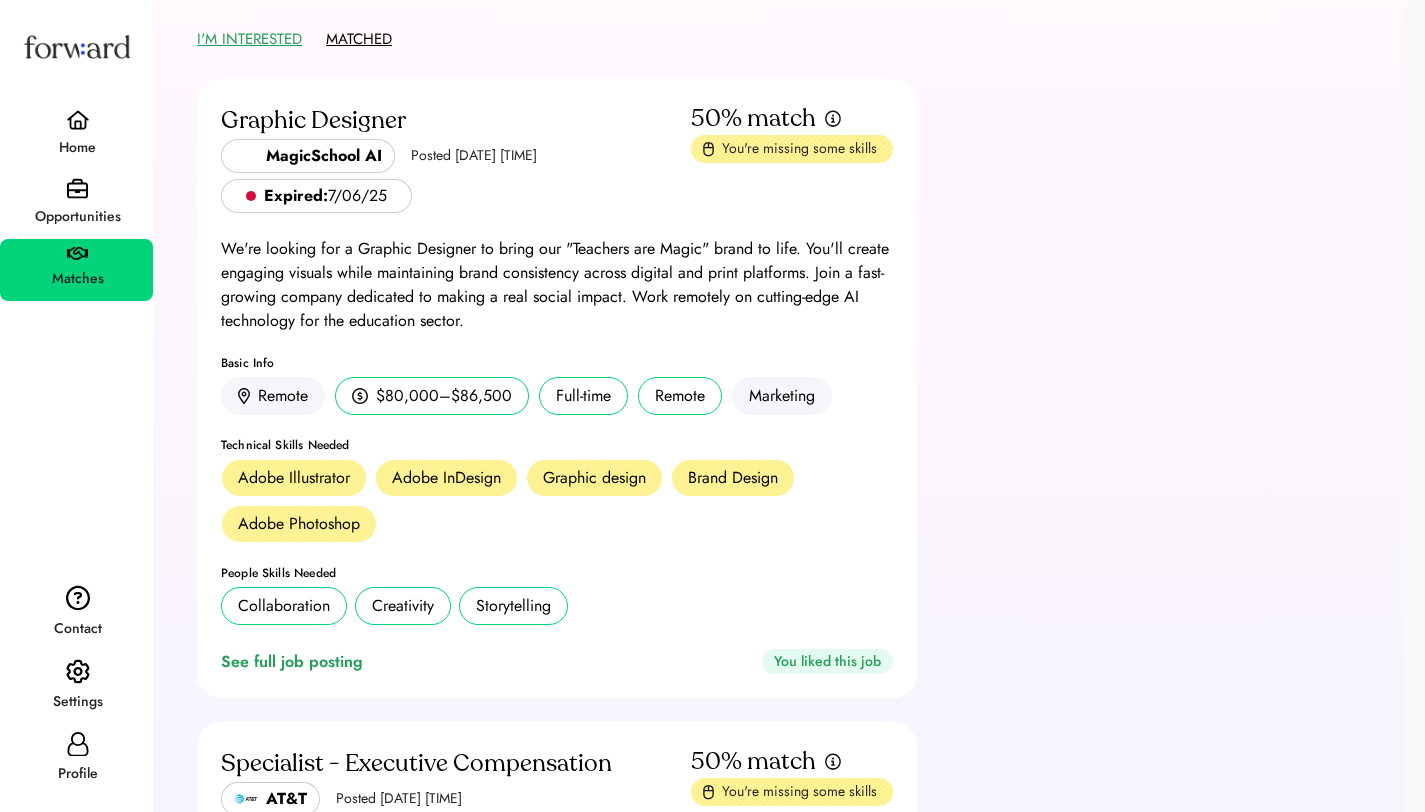 click on "MATCHED" at bounding box center [359, 39] 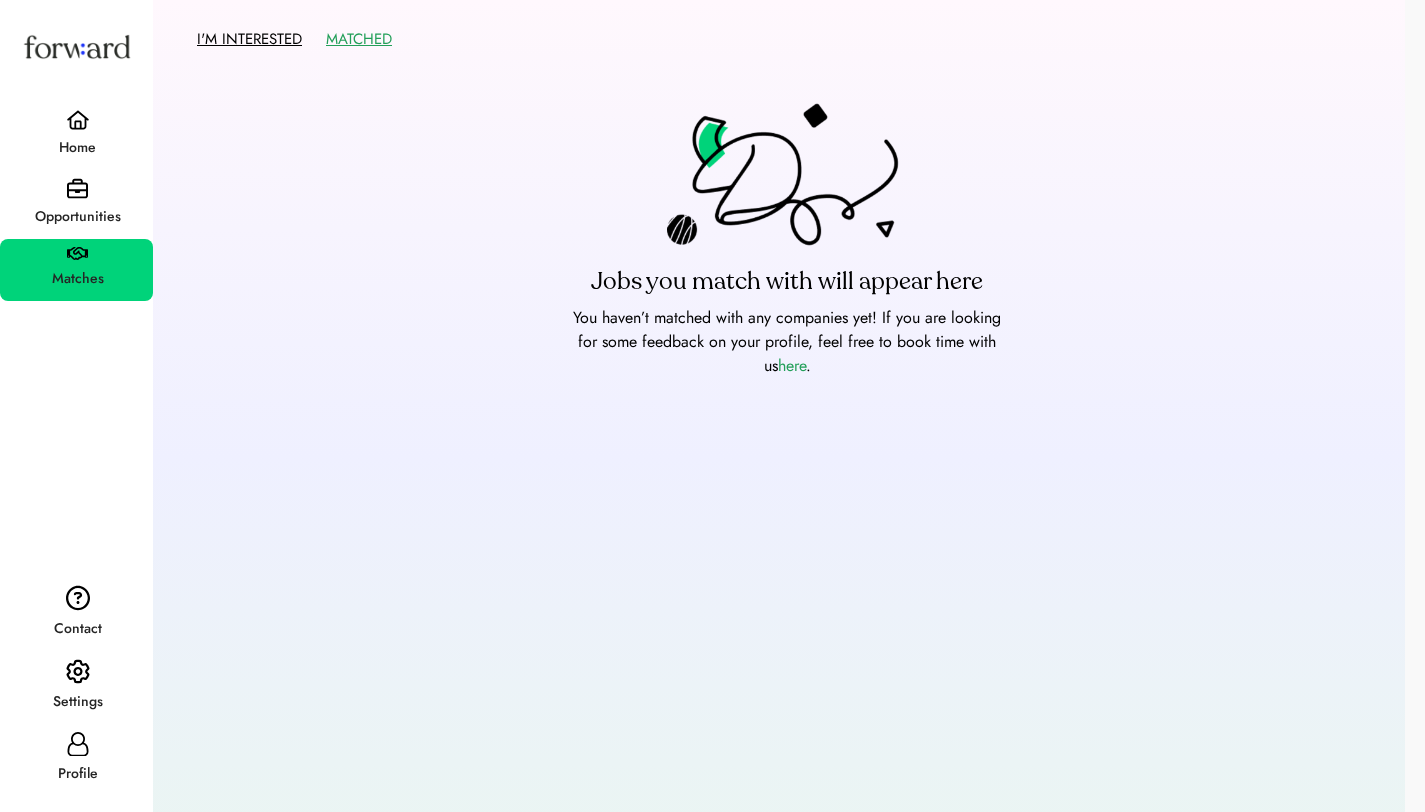 click on "I'M INTERESTED" at bounding box center [249, 39] 